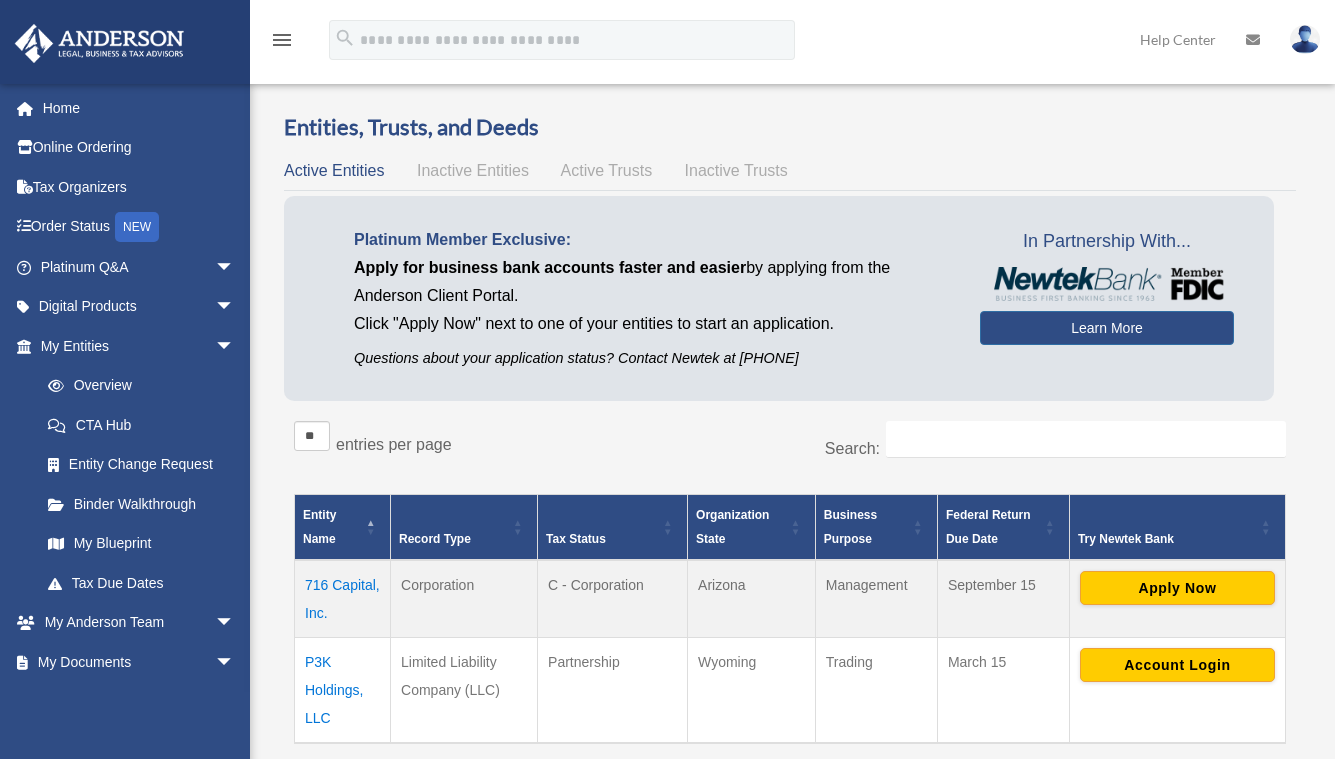 scroll, scrollTop: 0, scrollLeft: 0, axis: both 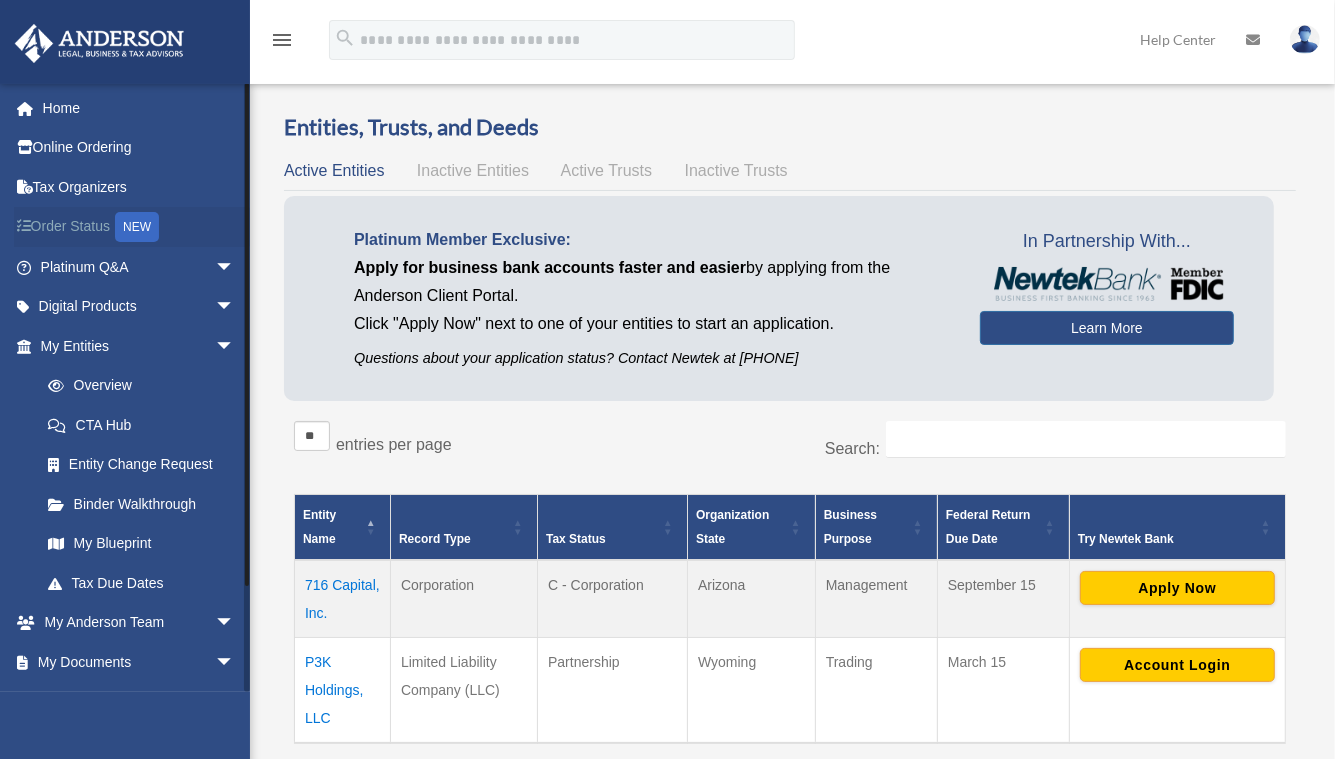 click on "Order Status  NEW" at bounding box center [139, 227] 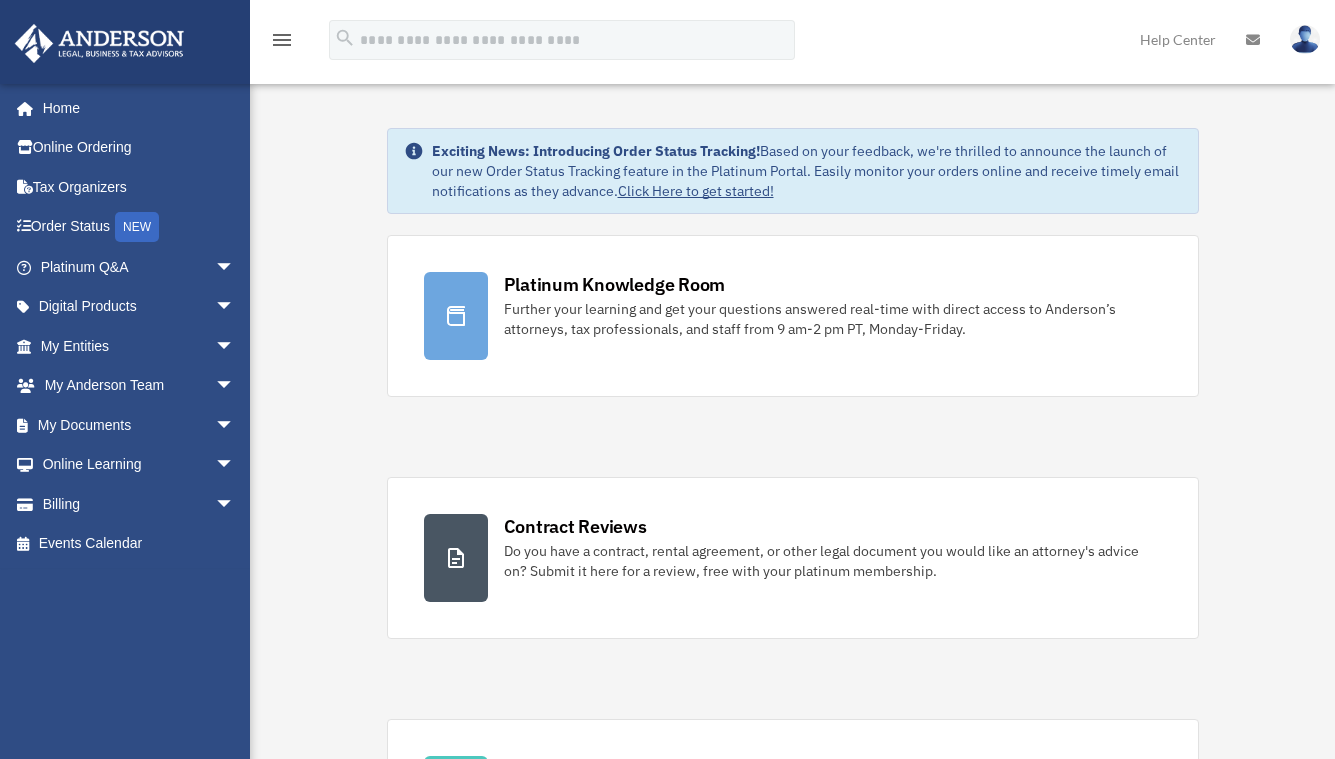 scroll, scrollTop: 0, scrollLeft: 0, axis: both 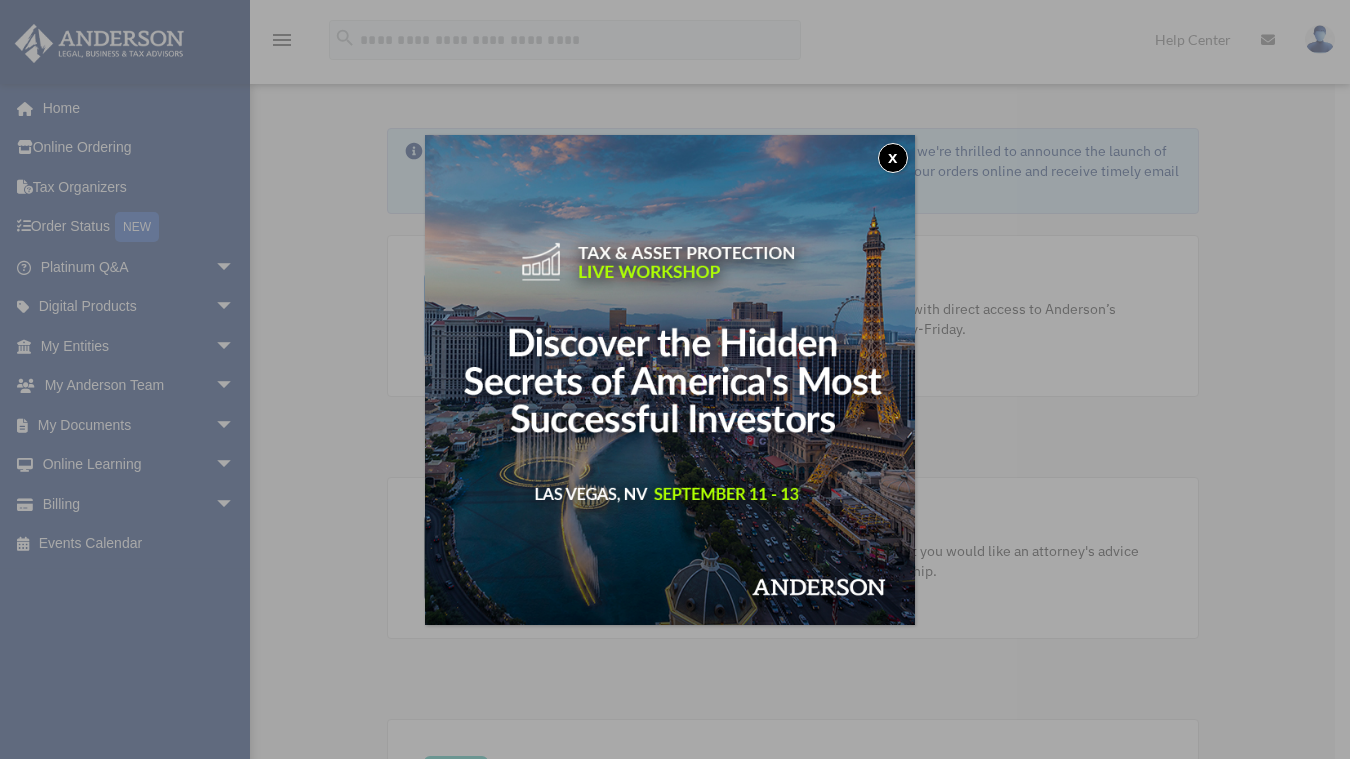 click on "x" at bounding box center [893, 158] 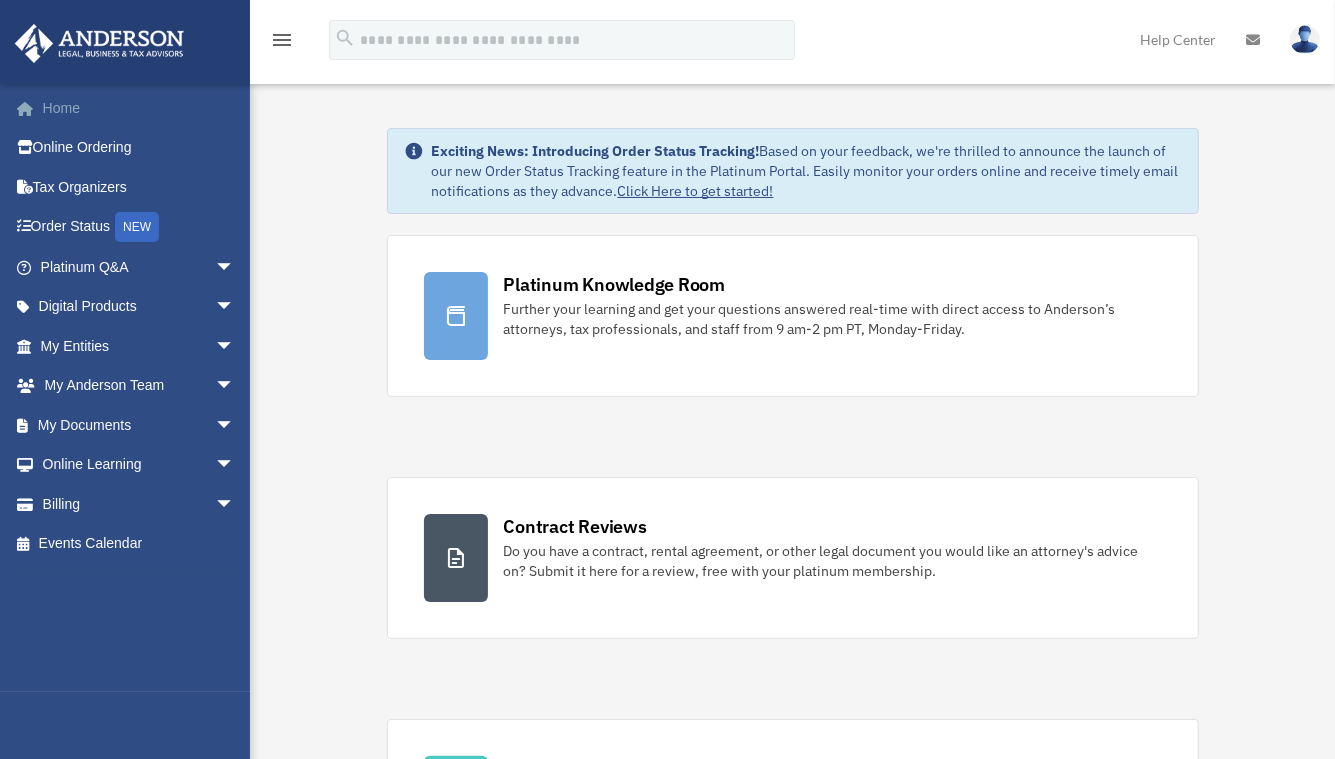 click on "Home" at bounding box center [139, 108] 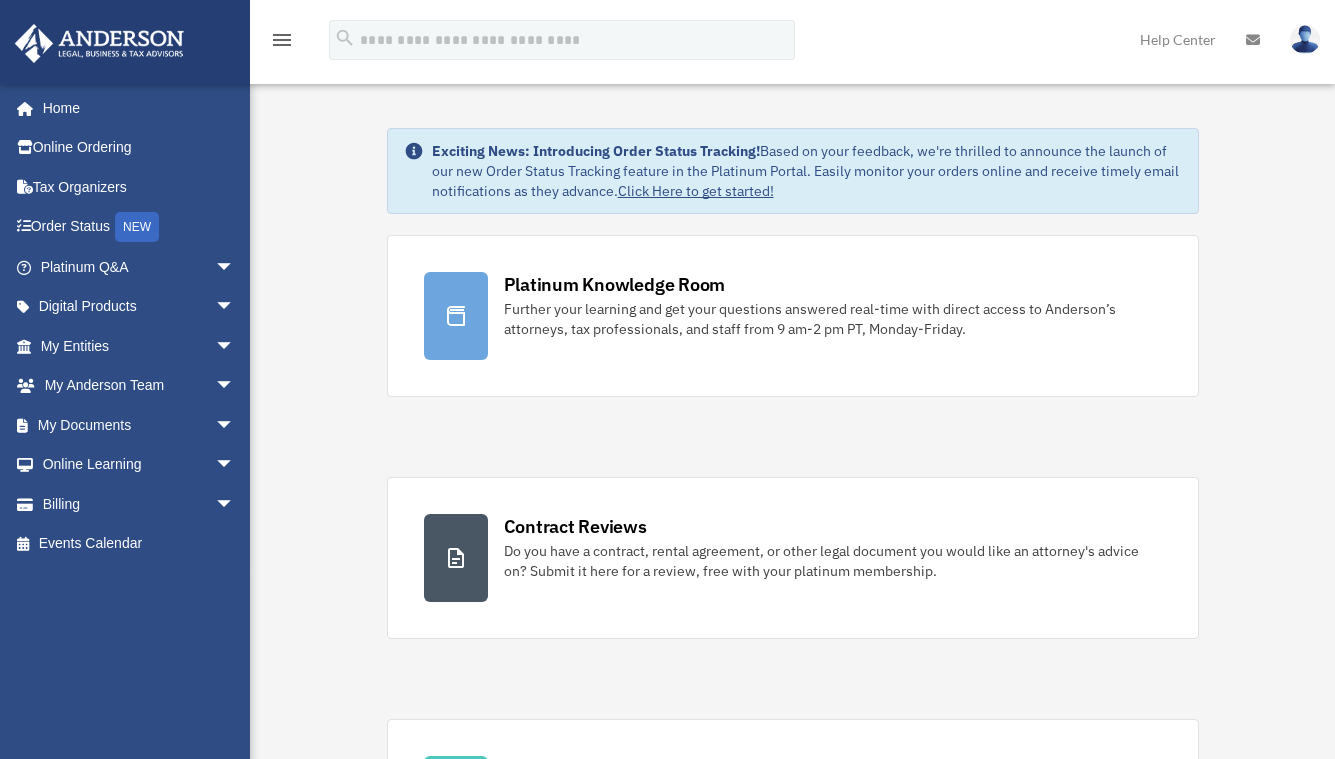 scroll, scrollTop: 0, scrollLeft: 0, axis: both 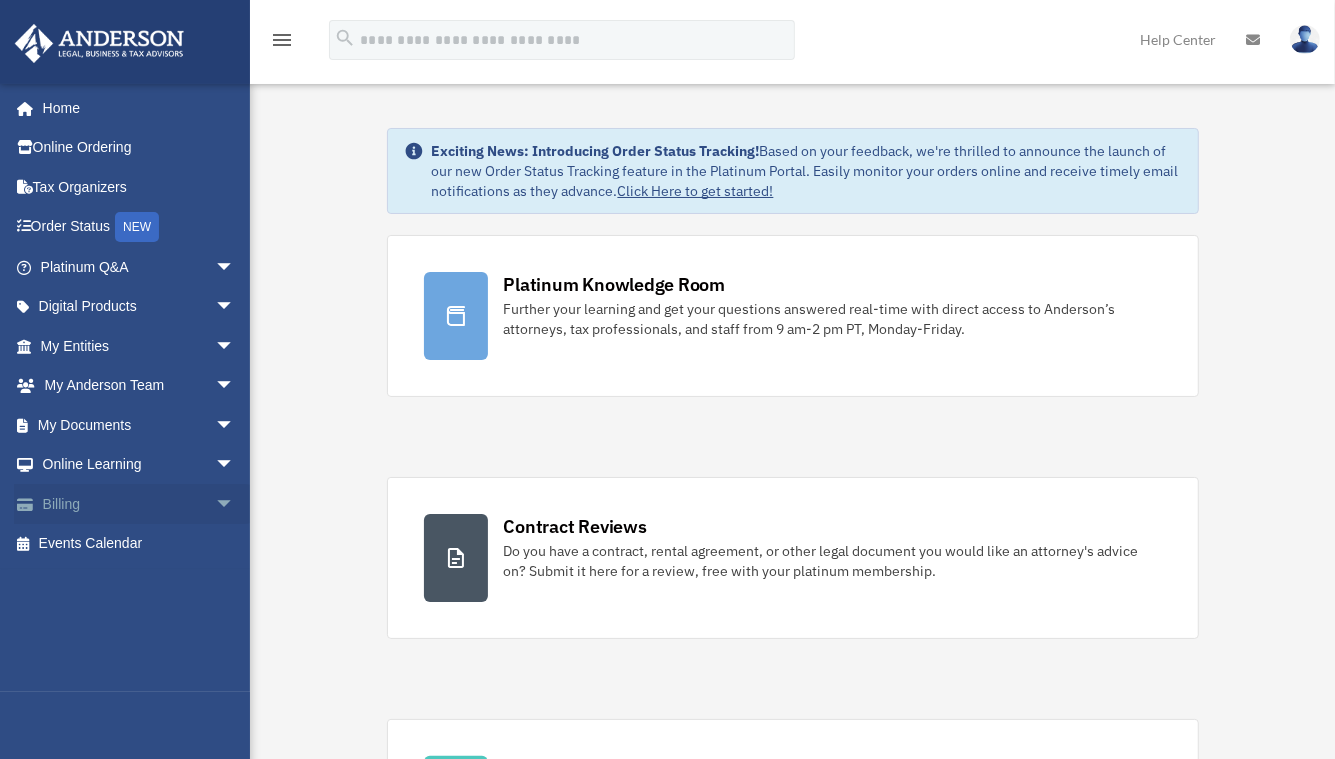 click on "Billing arrow_drop_down" at bounding box center [139, 504] 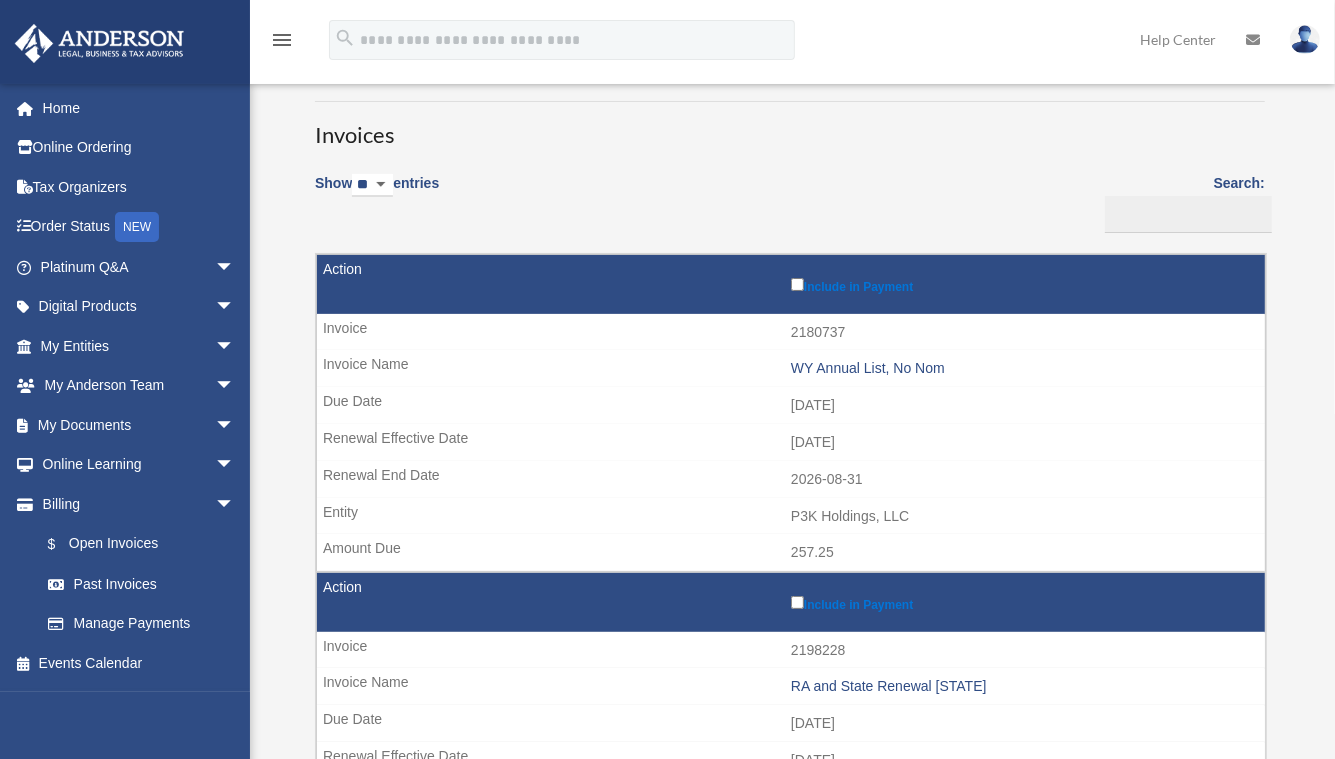scroll, scrollTop: 100, scrollLeft: 0, axis: vertical 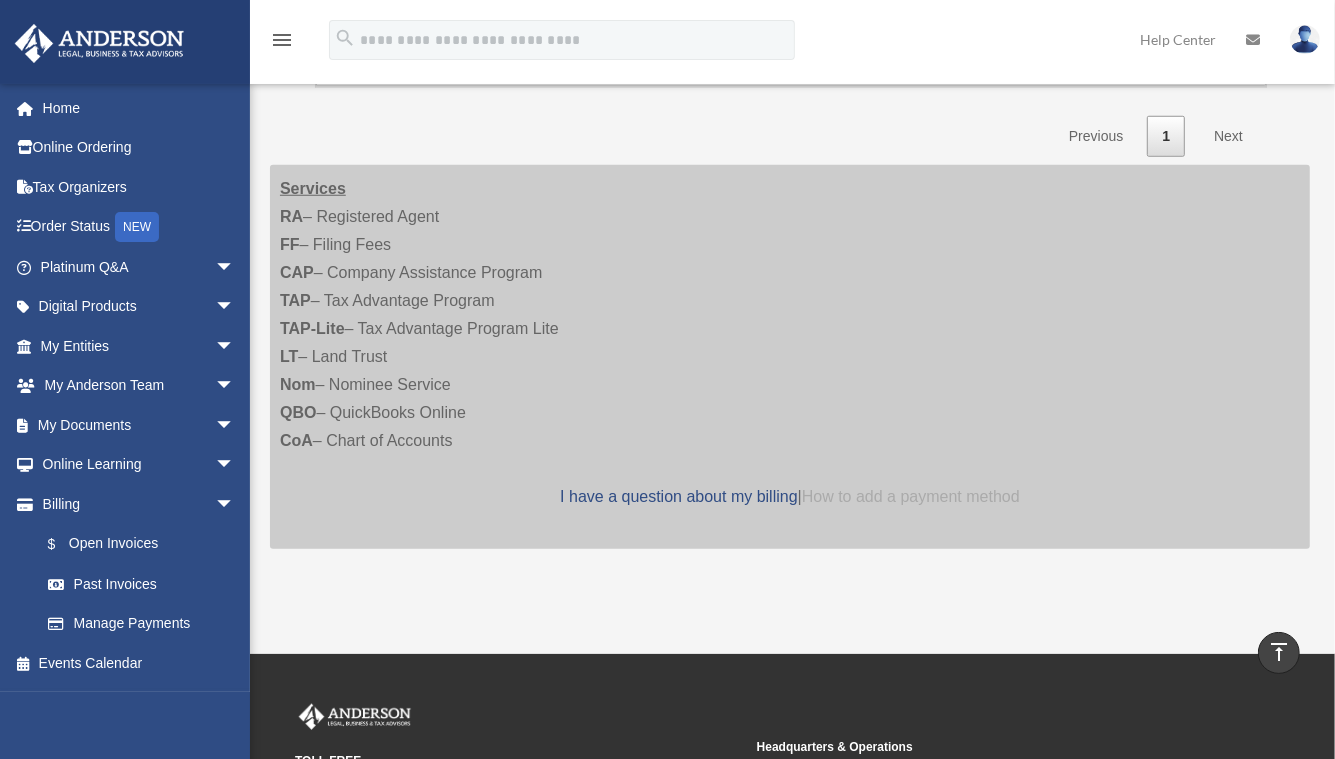 click on "How to add a payment method" at bounding box center (911, 496) 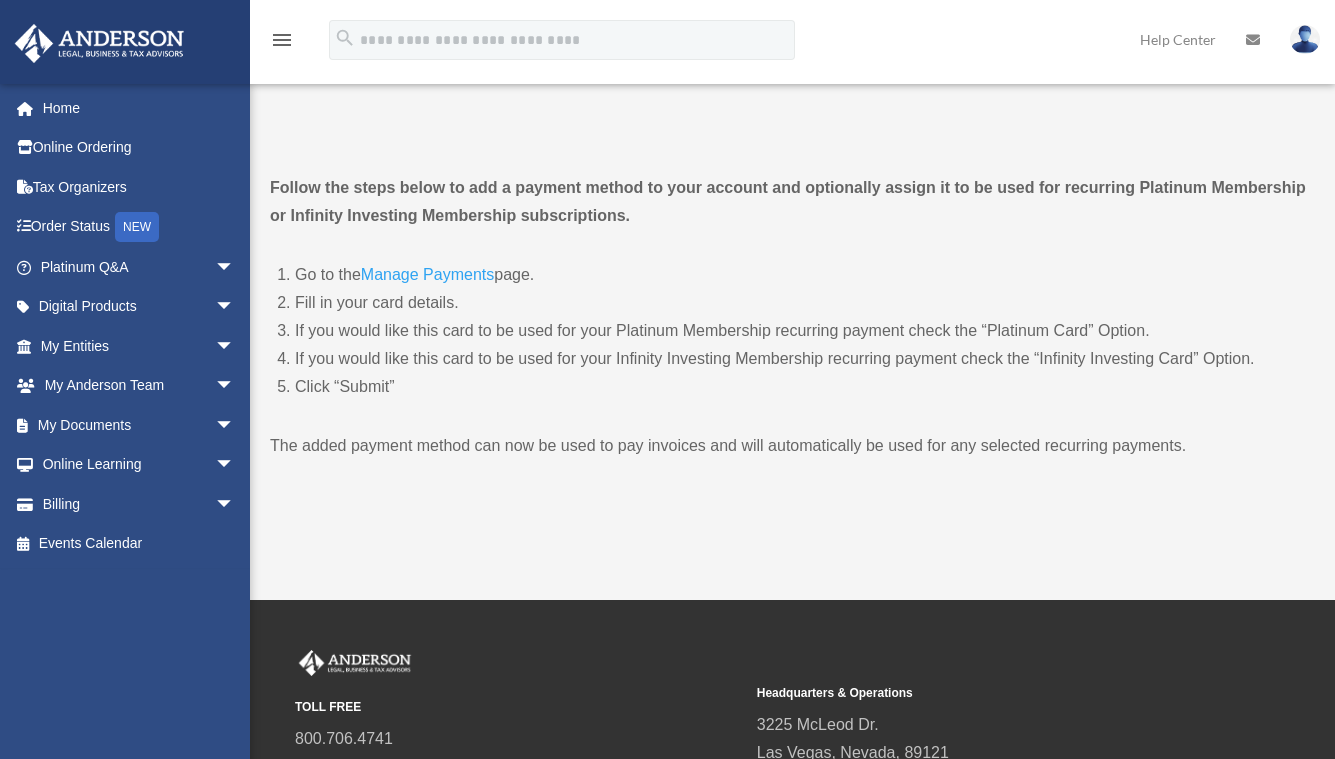 scroll, scrollTop: 0, scrollLeft: 0, axis: both 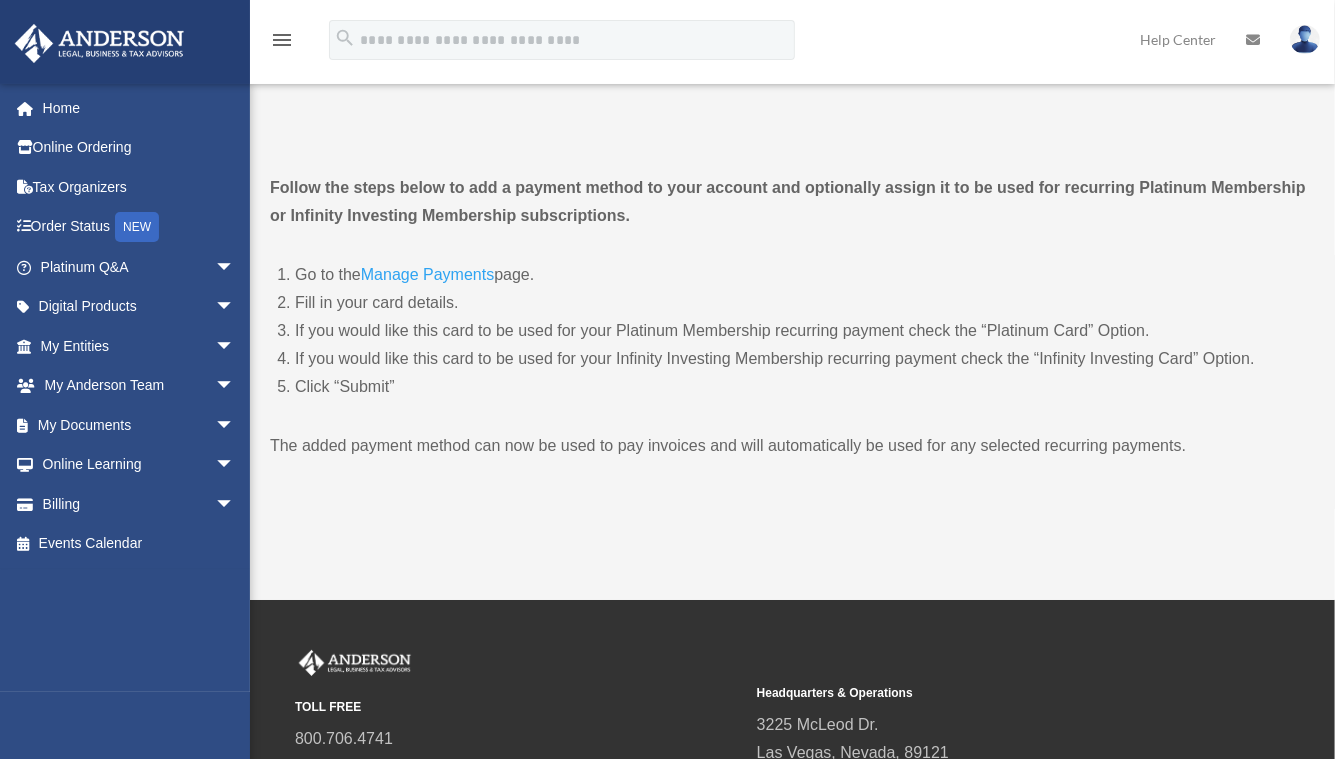 click on "Manage Payments" at bounding box center [427, 279] 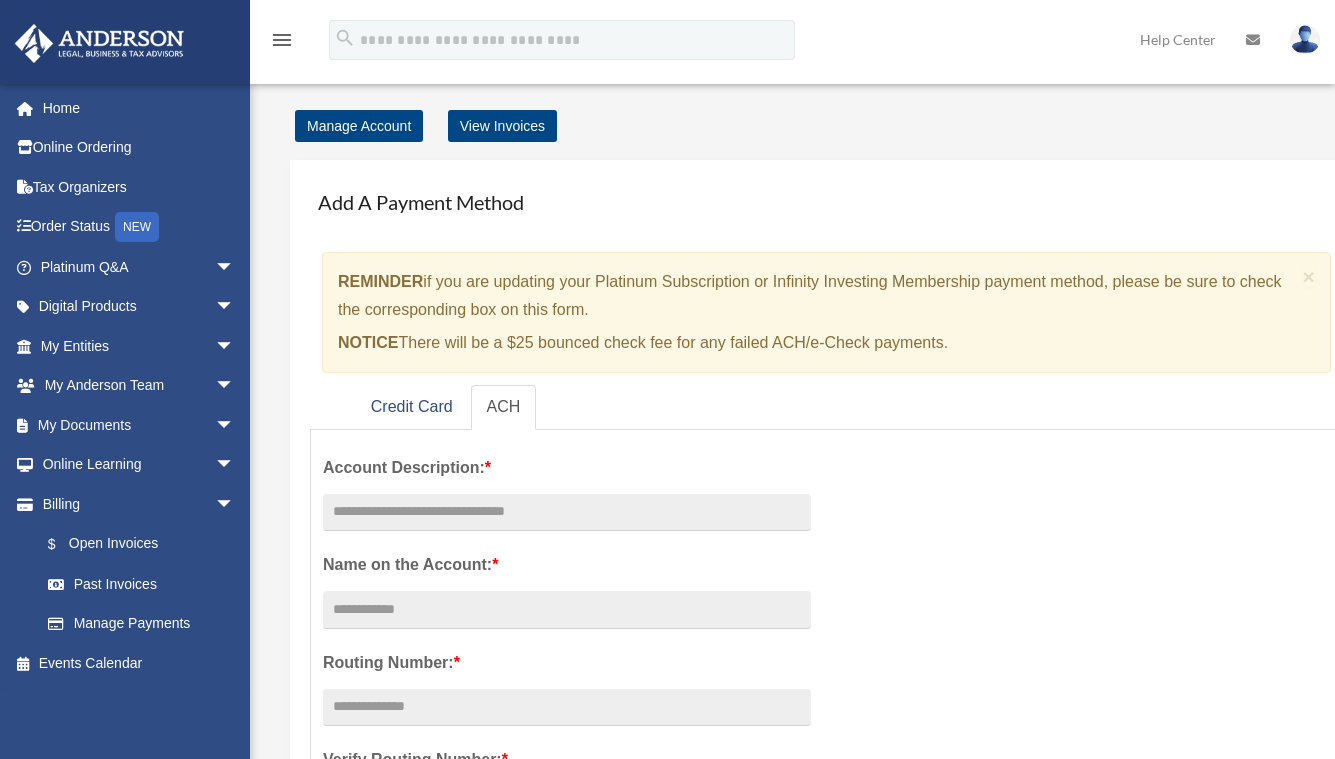 scroll, scrollTop: 0, scrollLeft: 0, axis: both 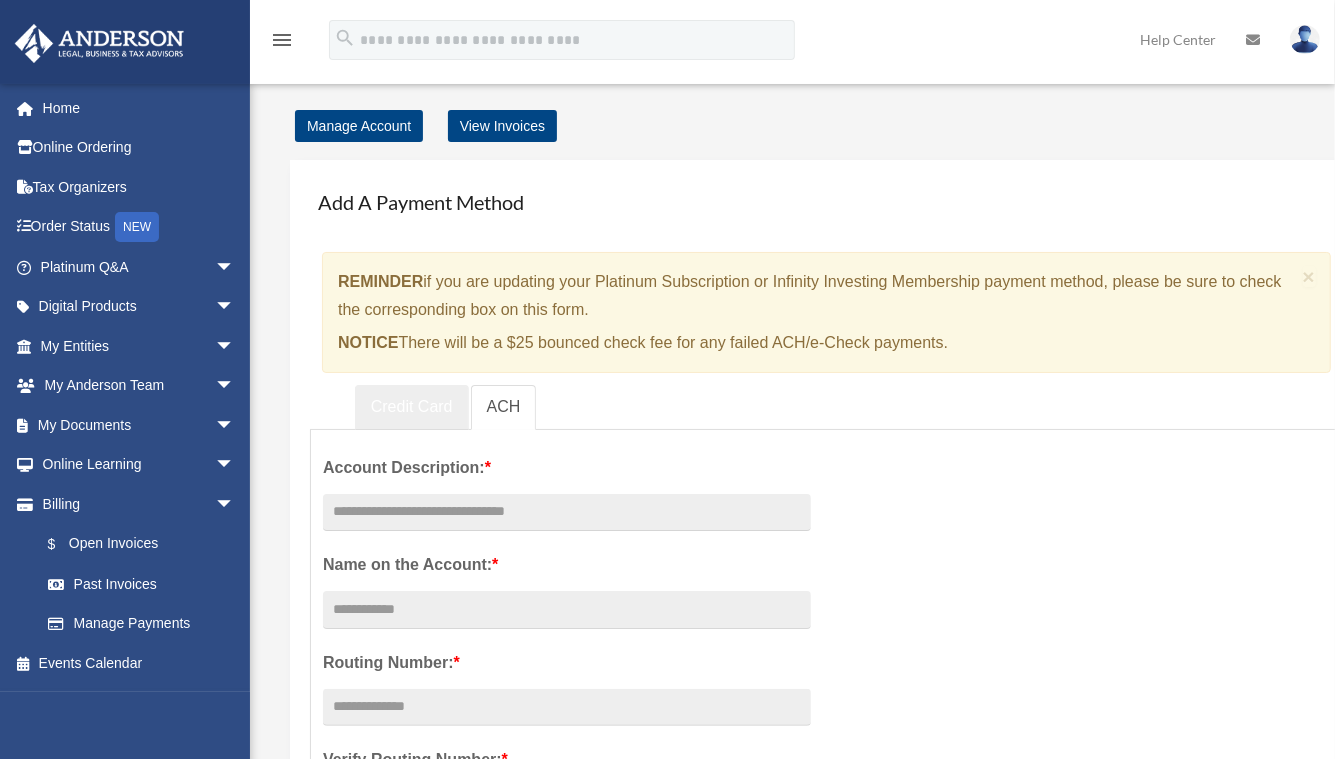click on "Credit Card" at bounding box center (412, 407) 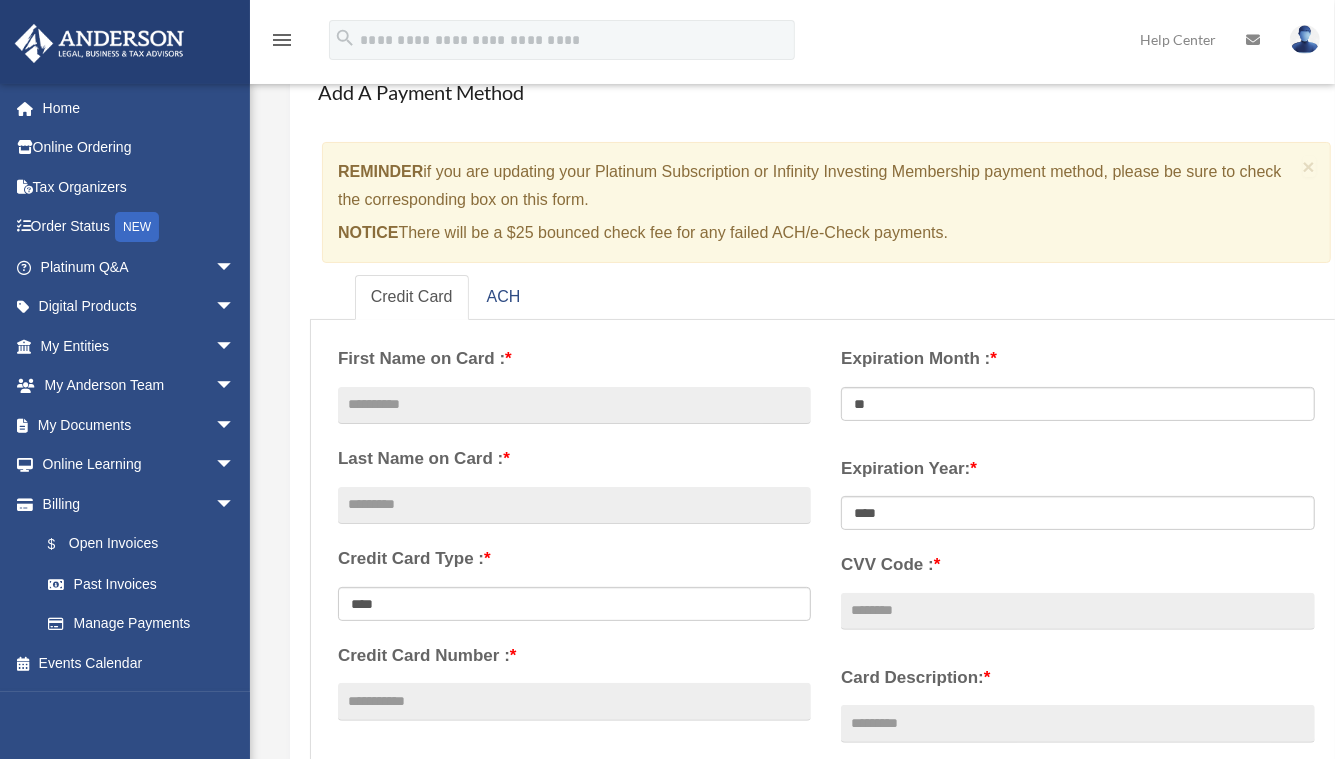 scroll, scrollTop: 200, scrollLeft: 0, axis: vertical 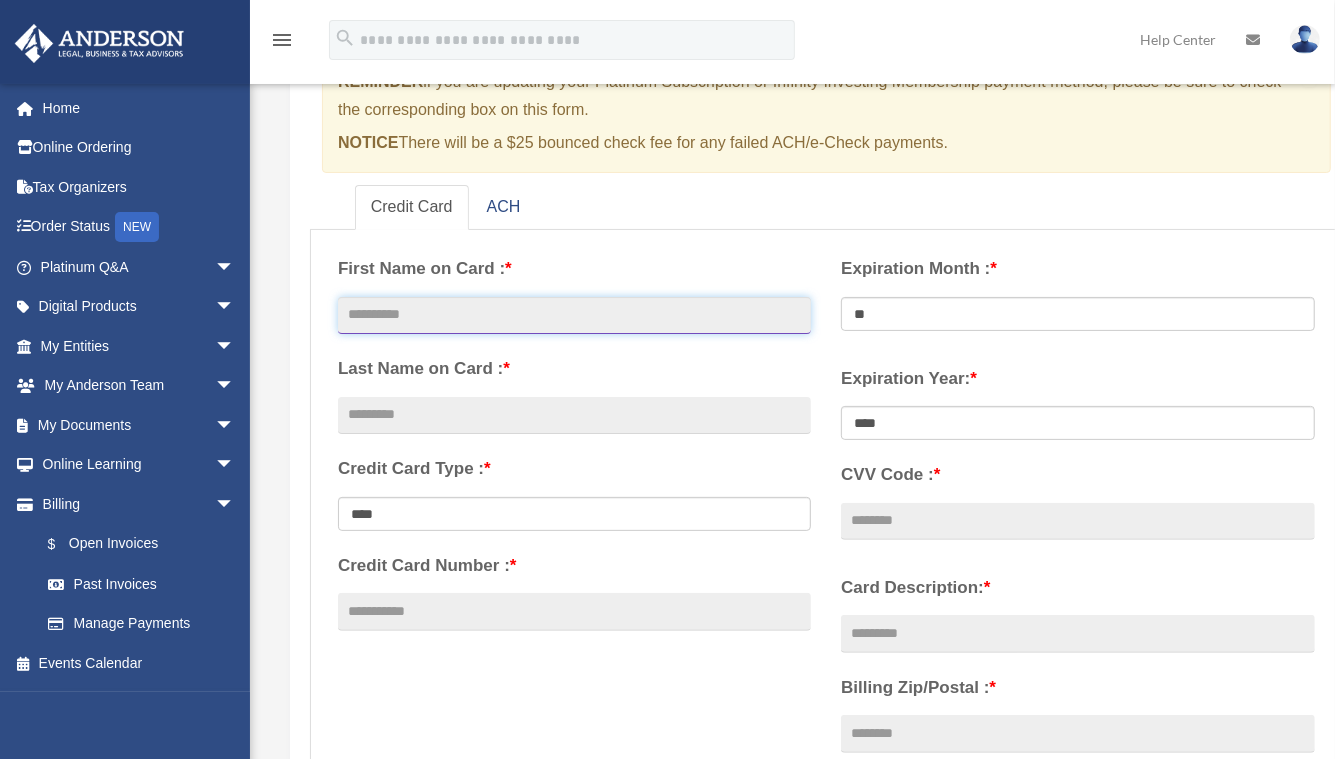 click at bounding box center [574, 316] 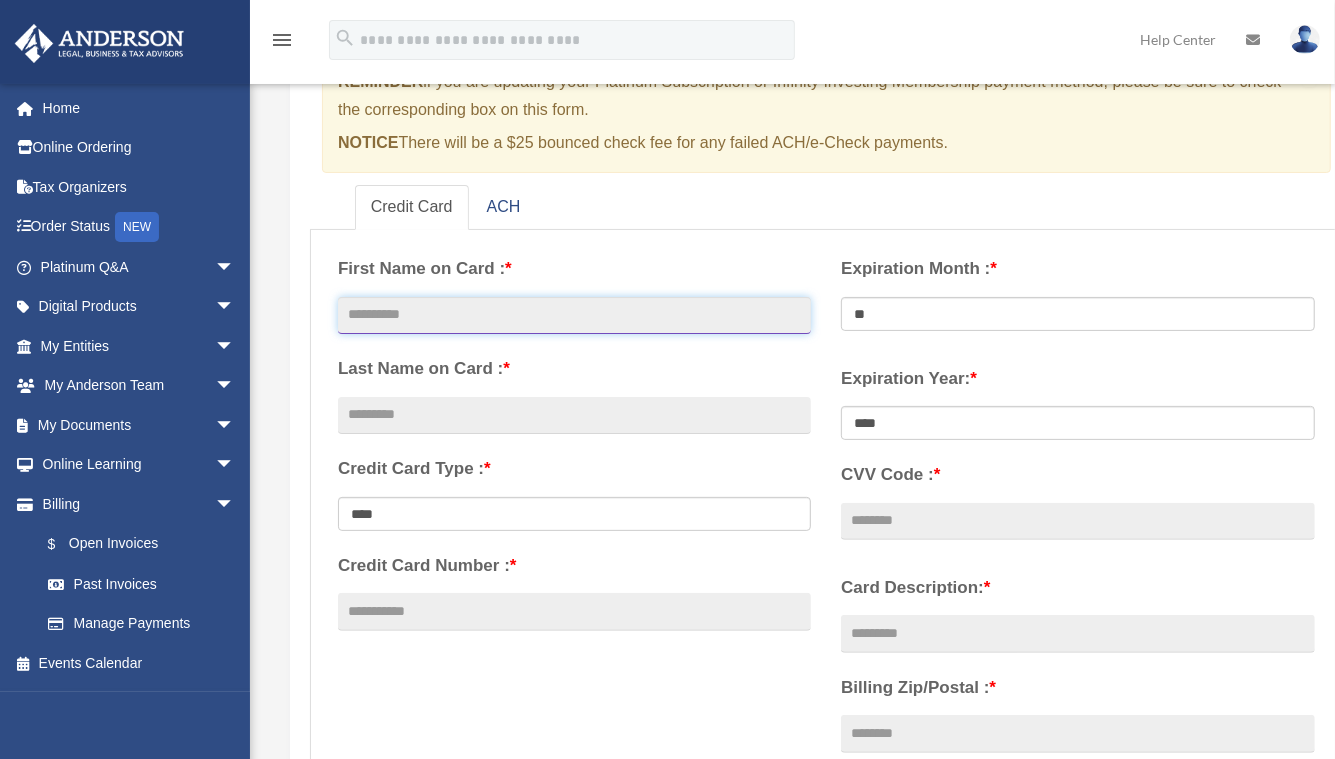 type on "******" 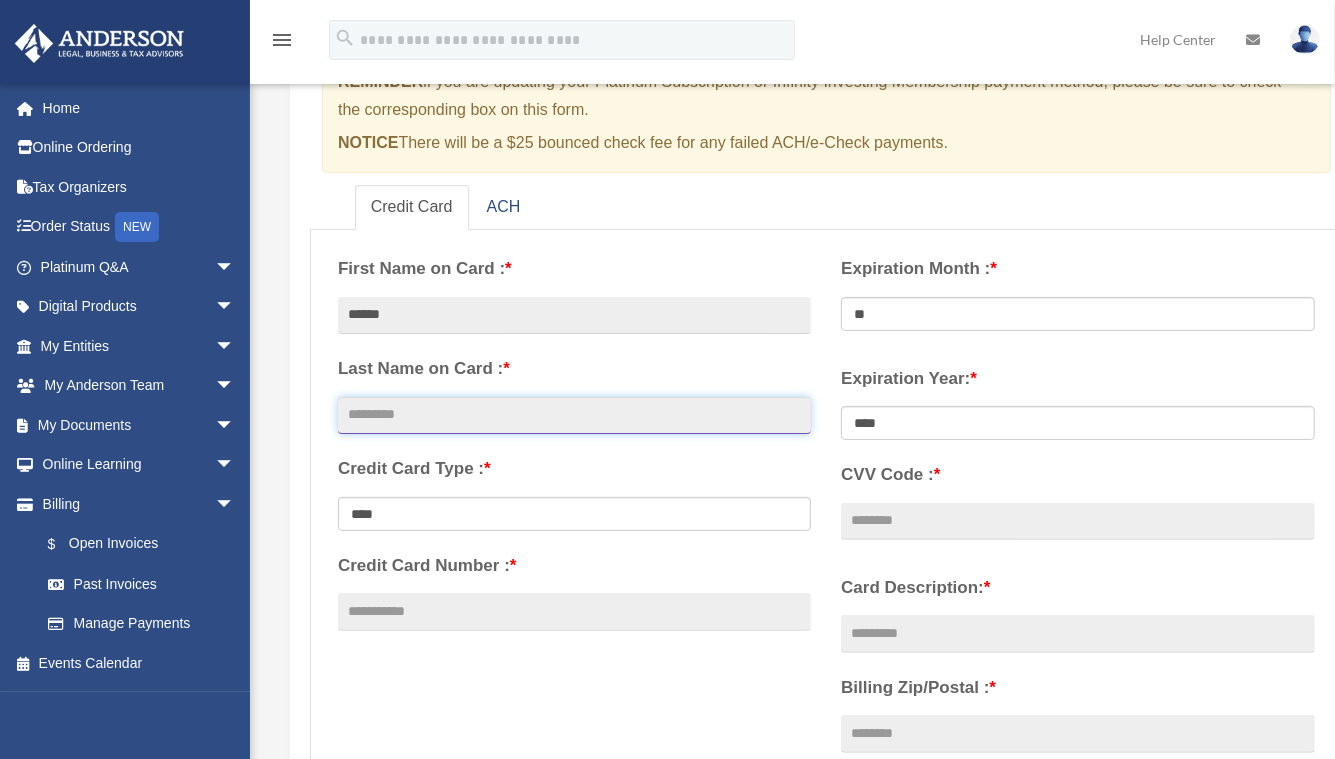 type on "******" 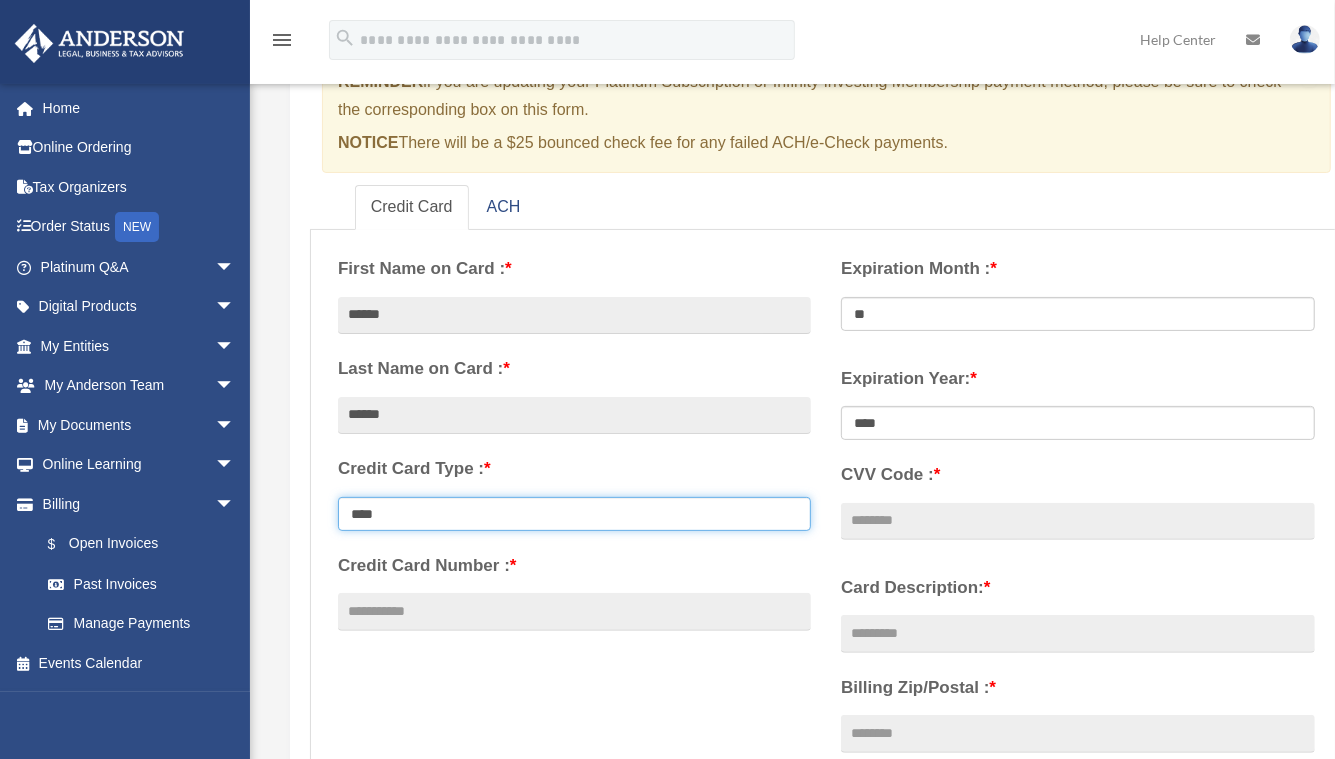 select on "****" 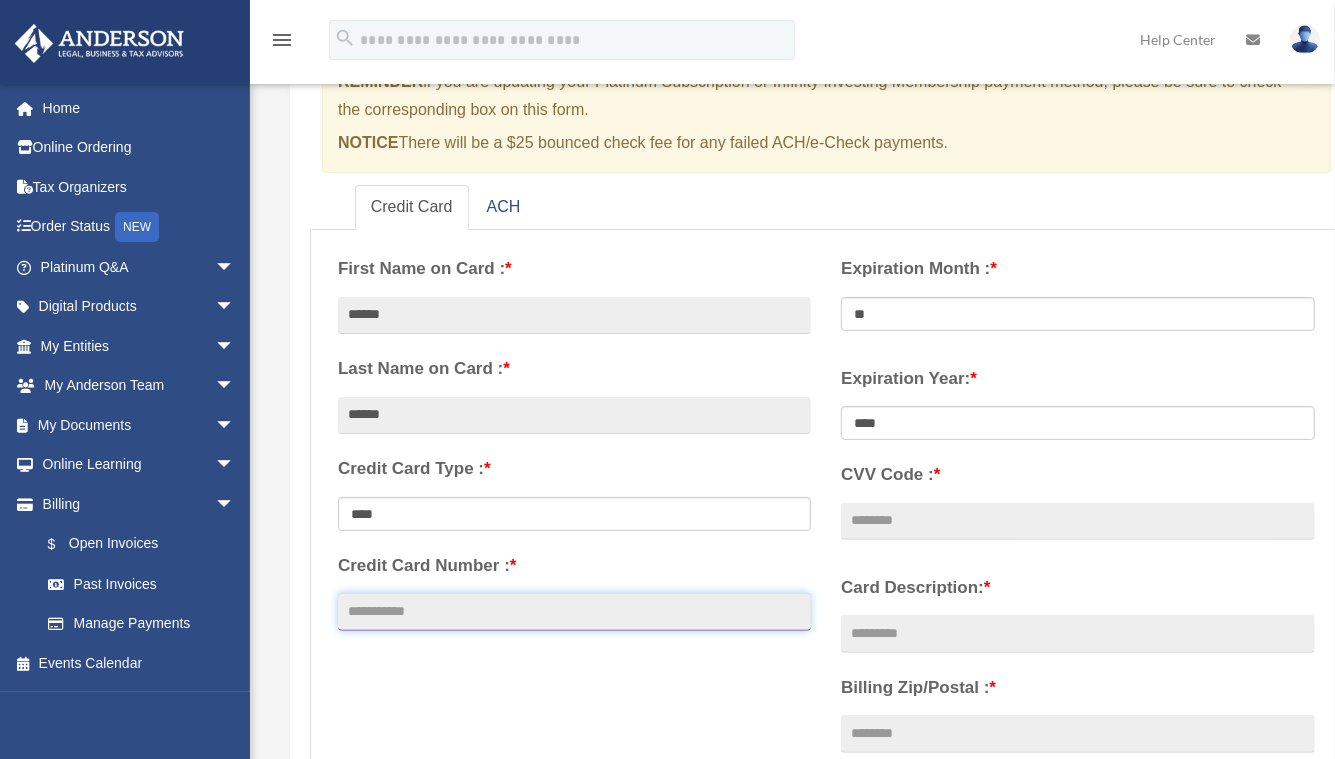 type on "**********" 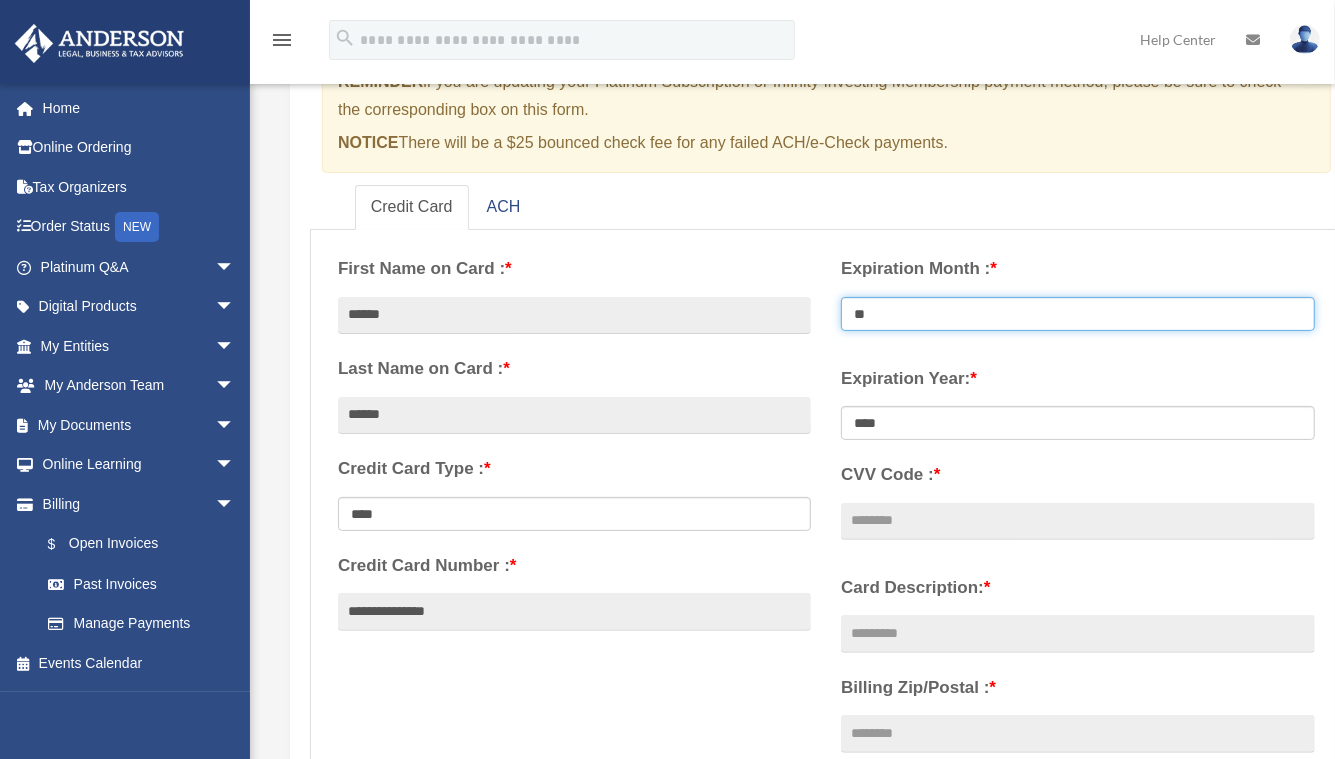 select on "**" 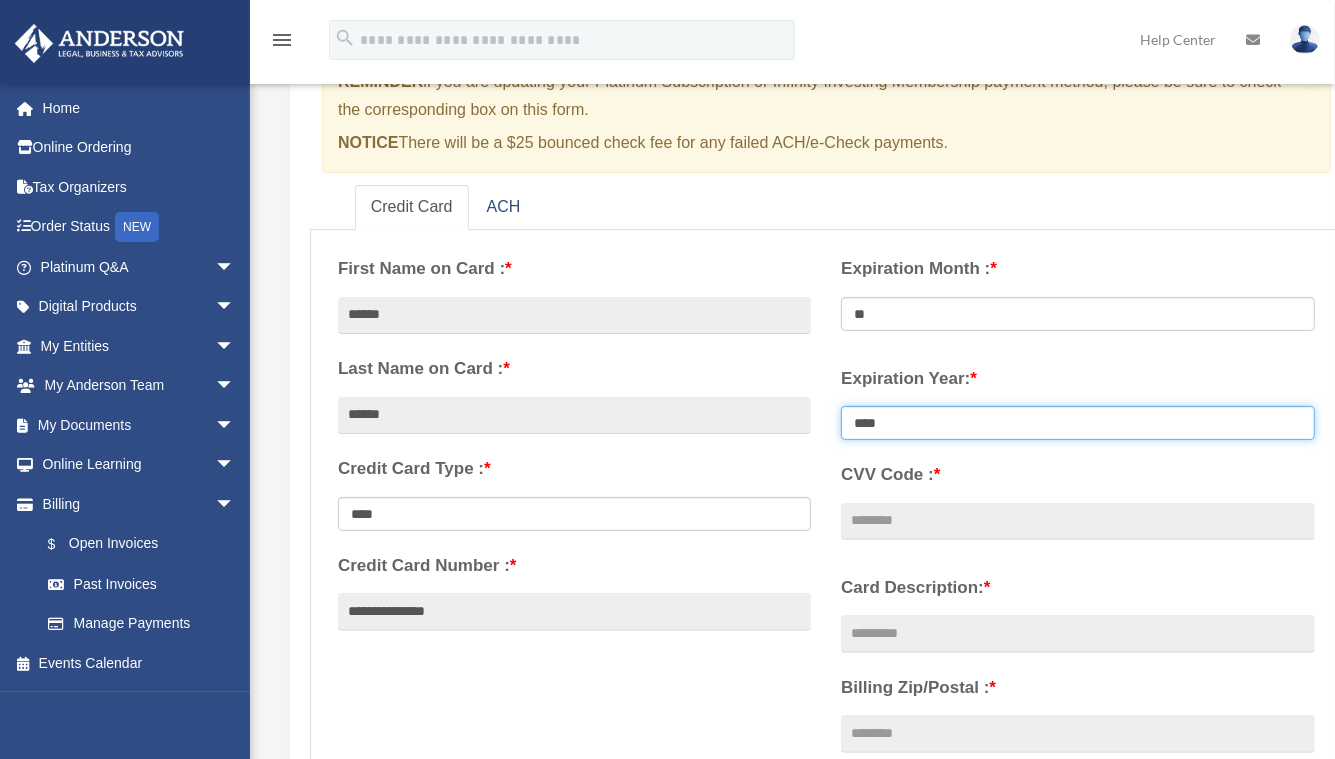select on "****" 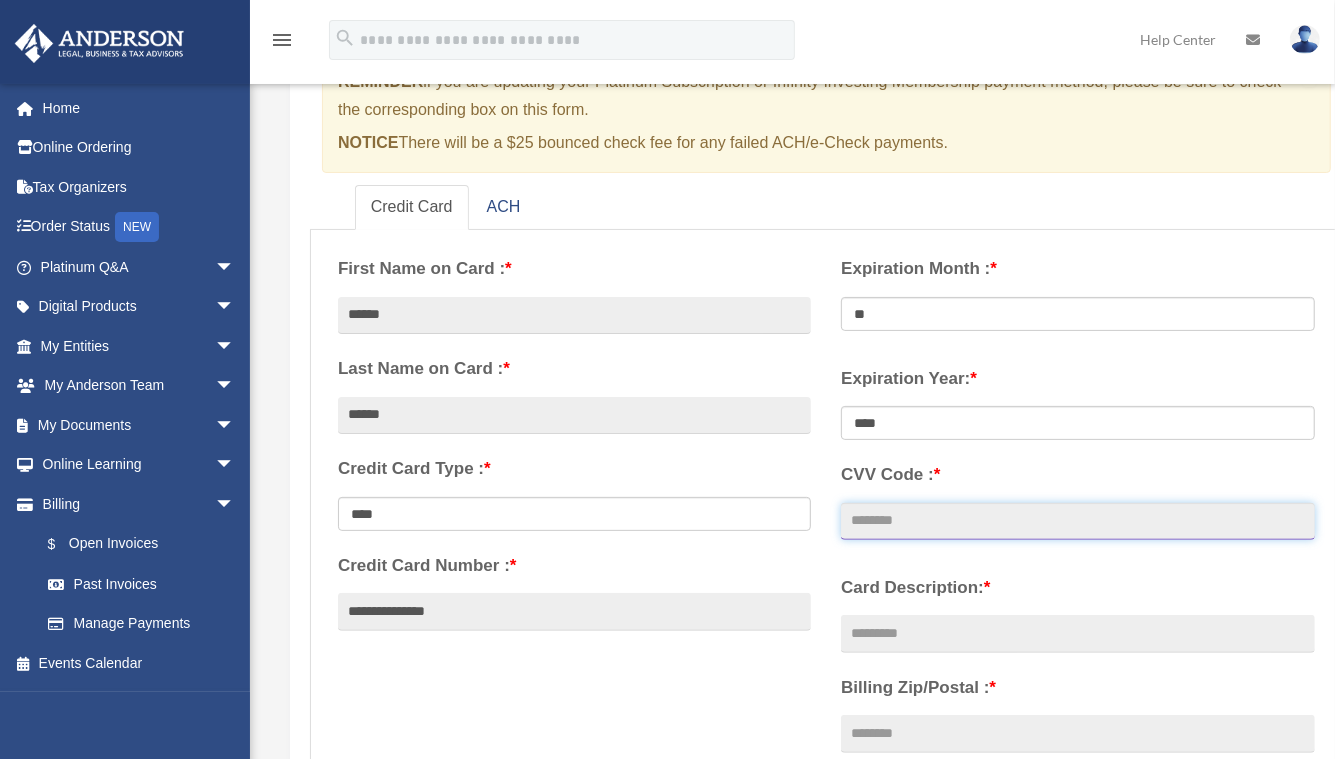 click on "CVV Code : *" at bounding box center (1077, 522) 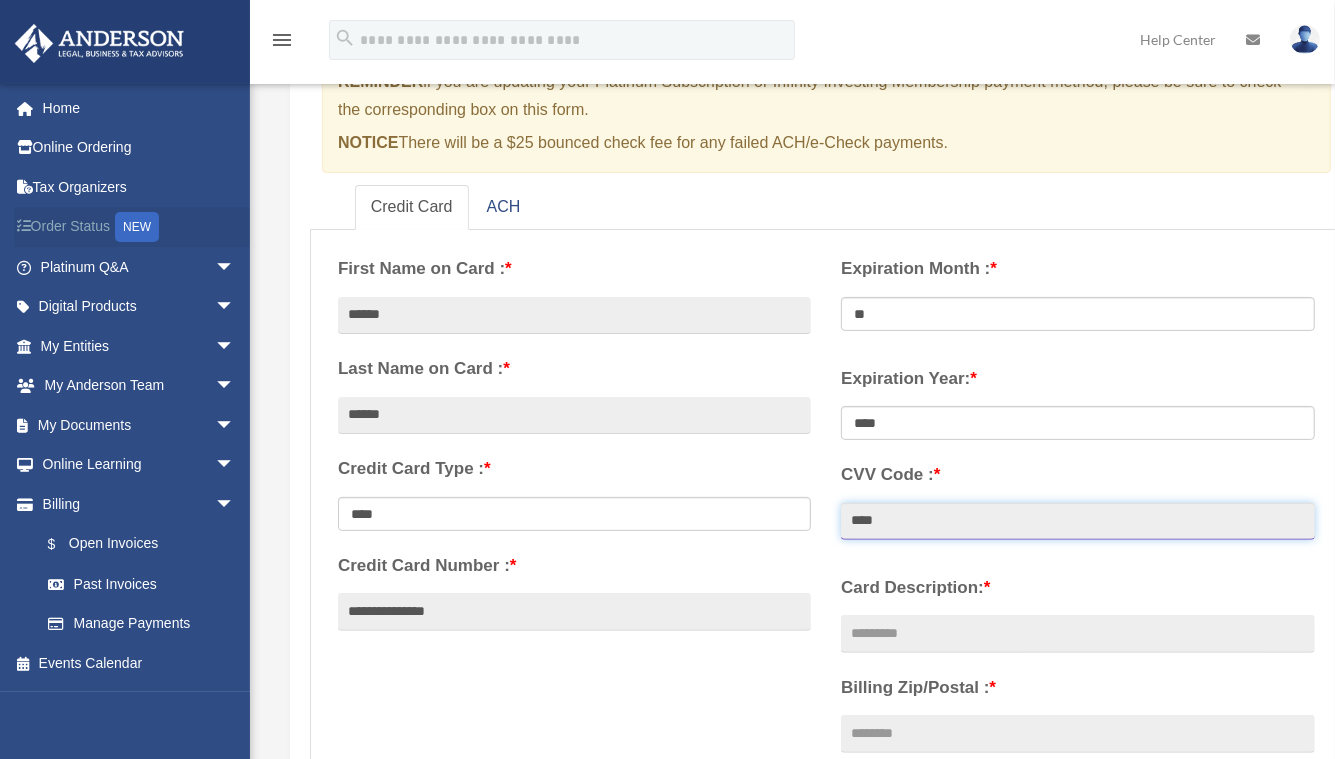 type on "****" 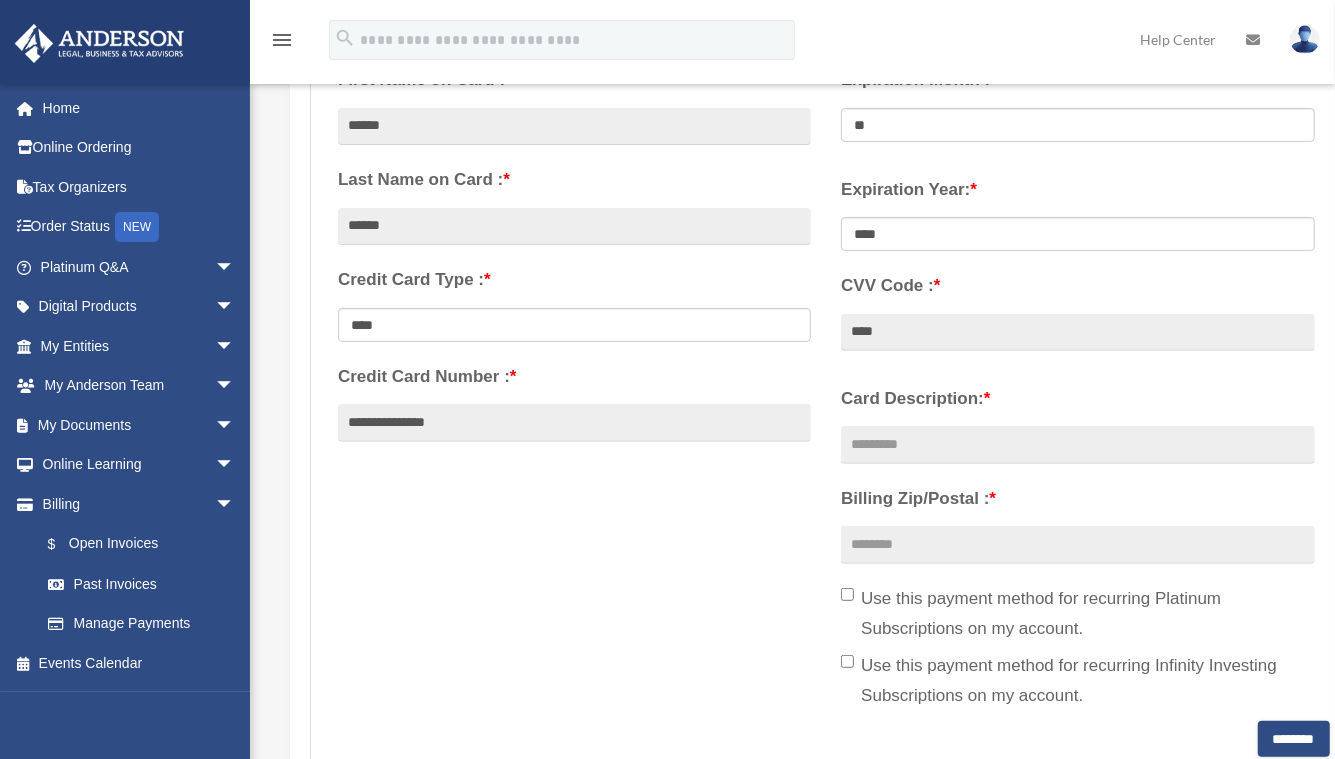 scroll, scrollTop: 400, scrollLeft: 0, axis: vertical 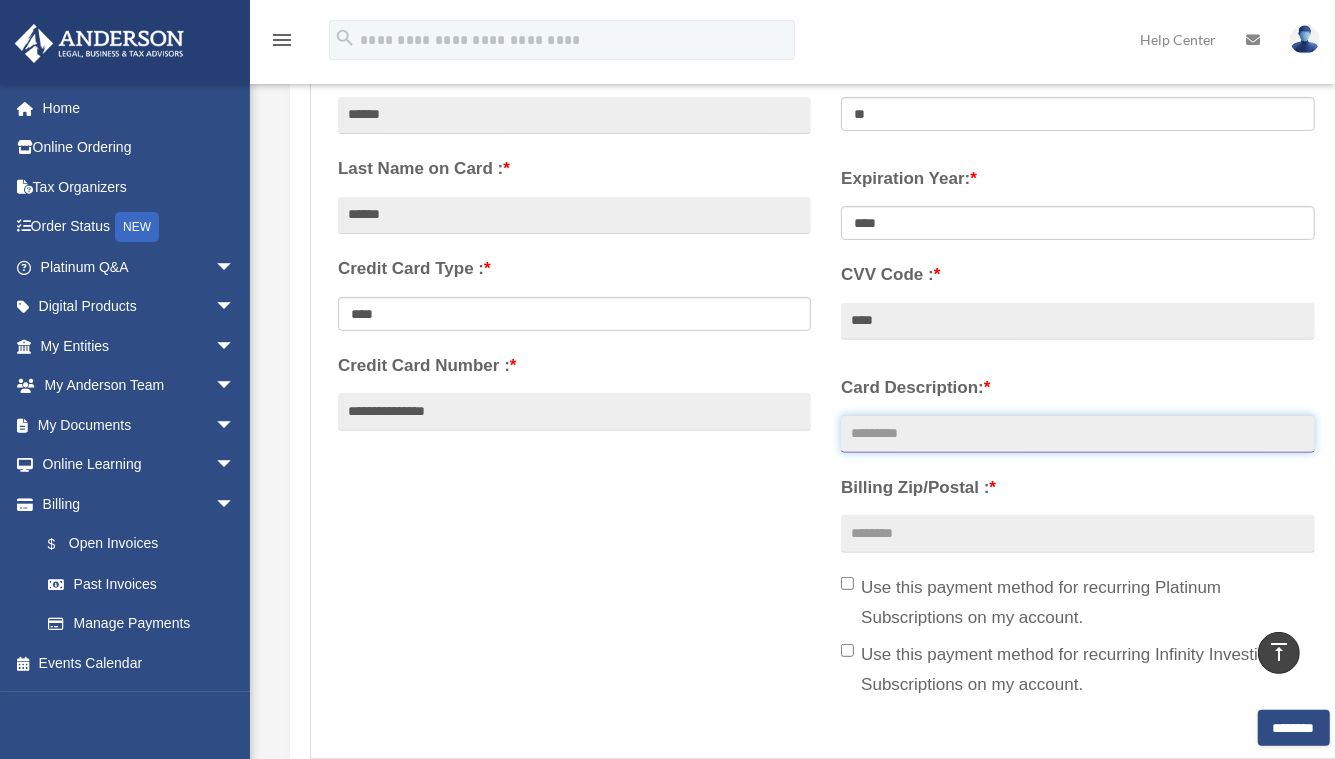 click on "Card Description: *" at bounding box center (1077, 434) 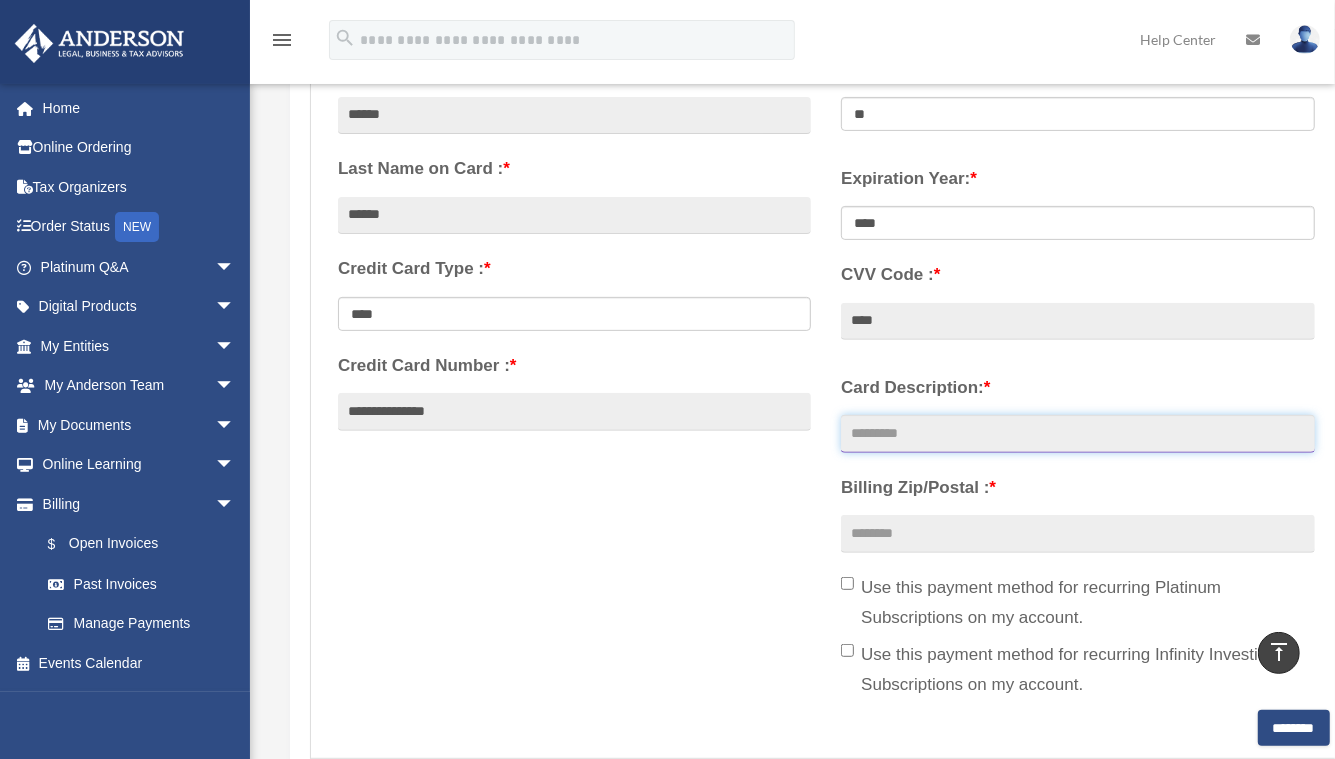 type on "****" 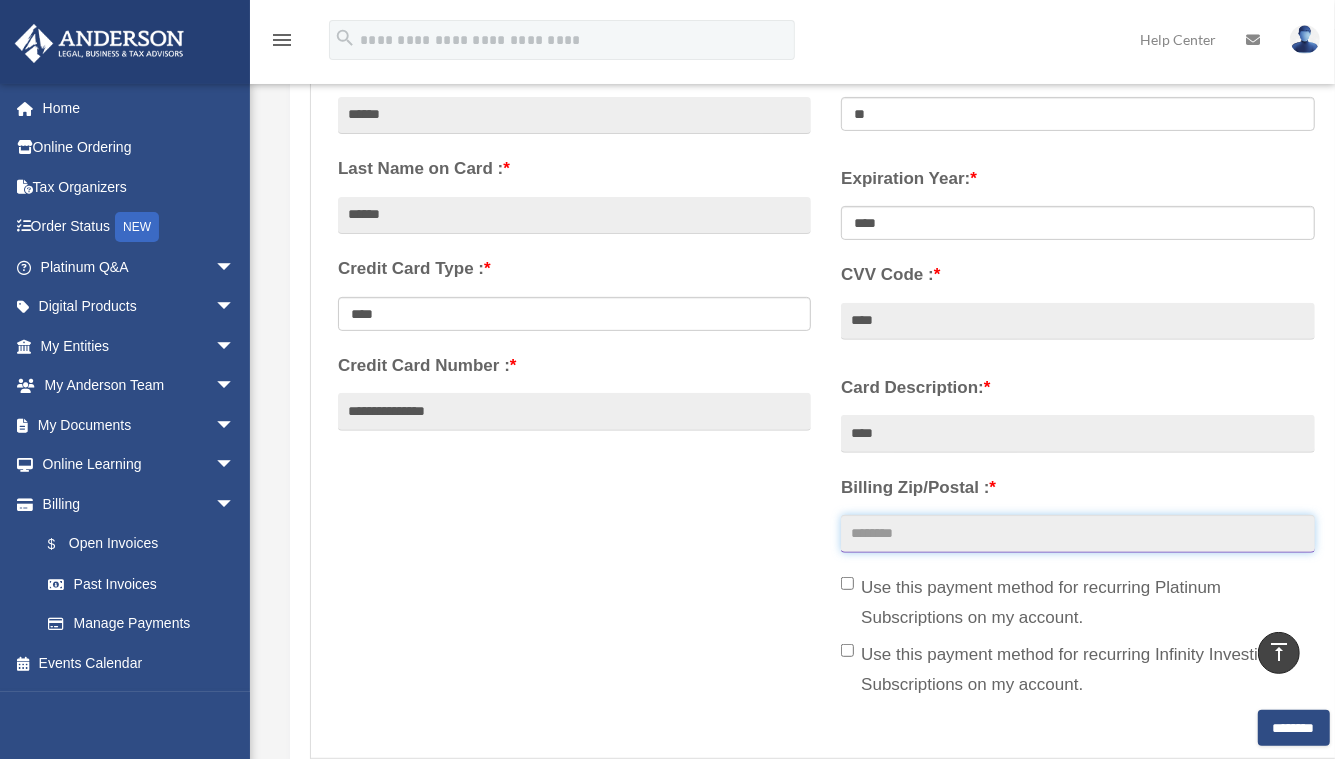 click on "Billing Zip/Postal : *" at bounding box center (1077, 534) 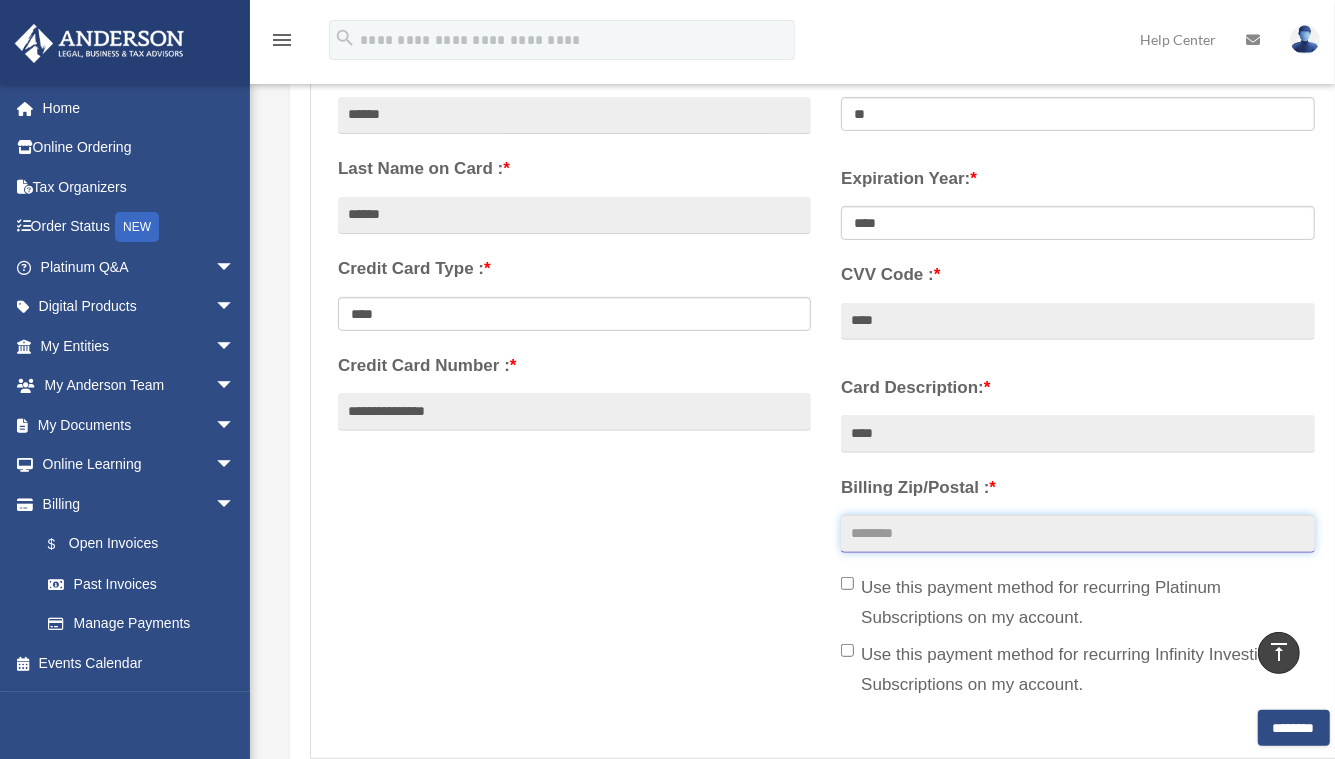type on "*****" 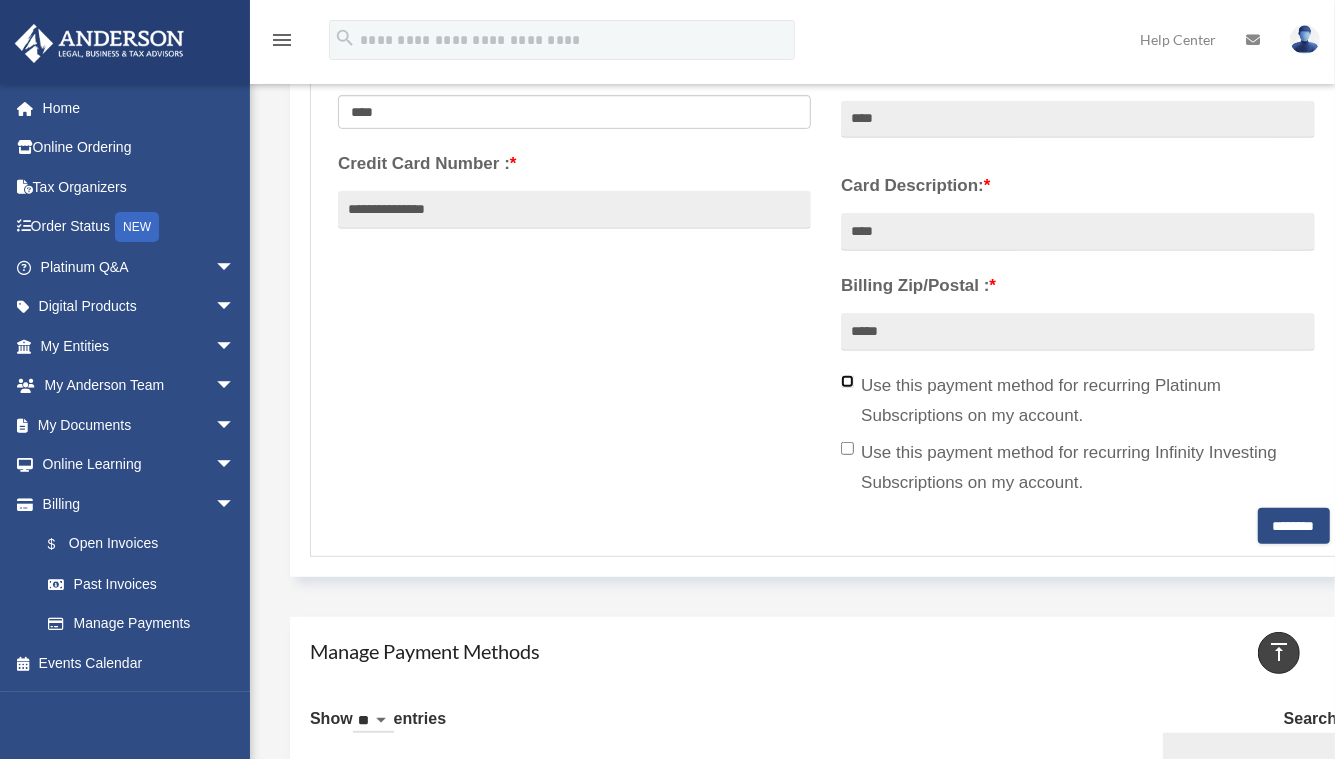 scroll, scrollTop: 600, scrollLeft: 0, axis: vertical 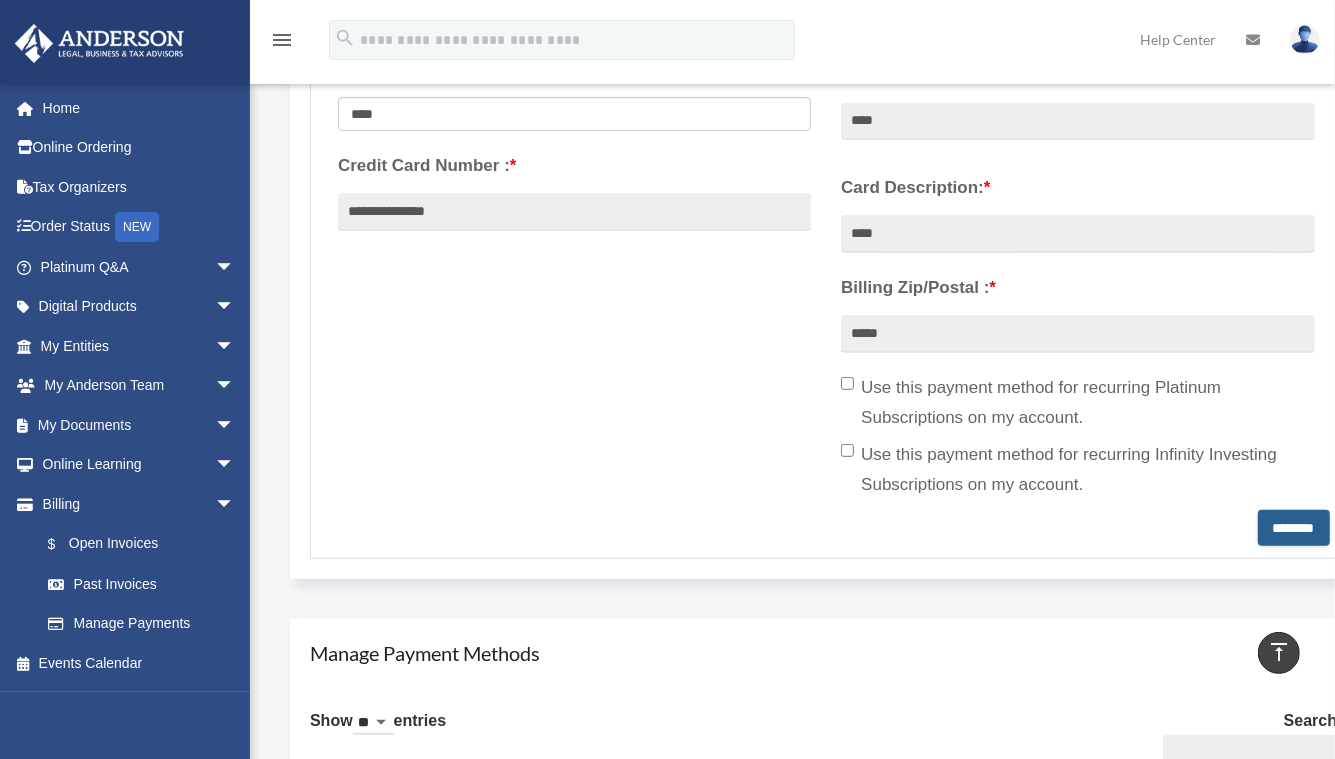click on "********" at bounding box center (1294, 528) 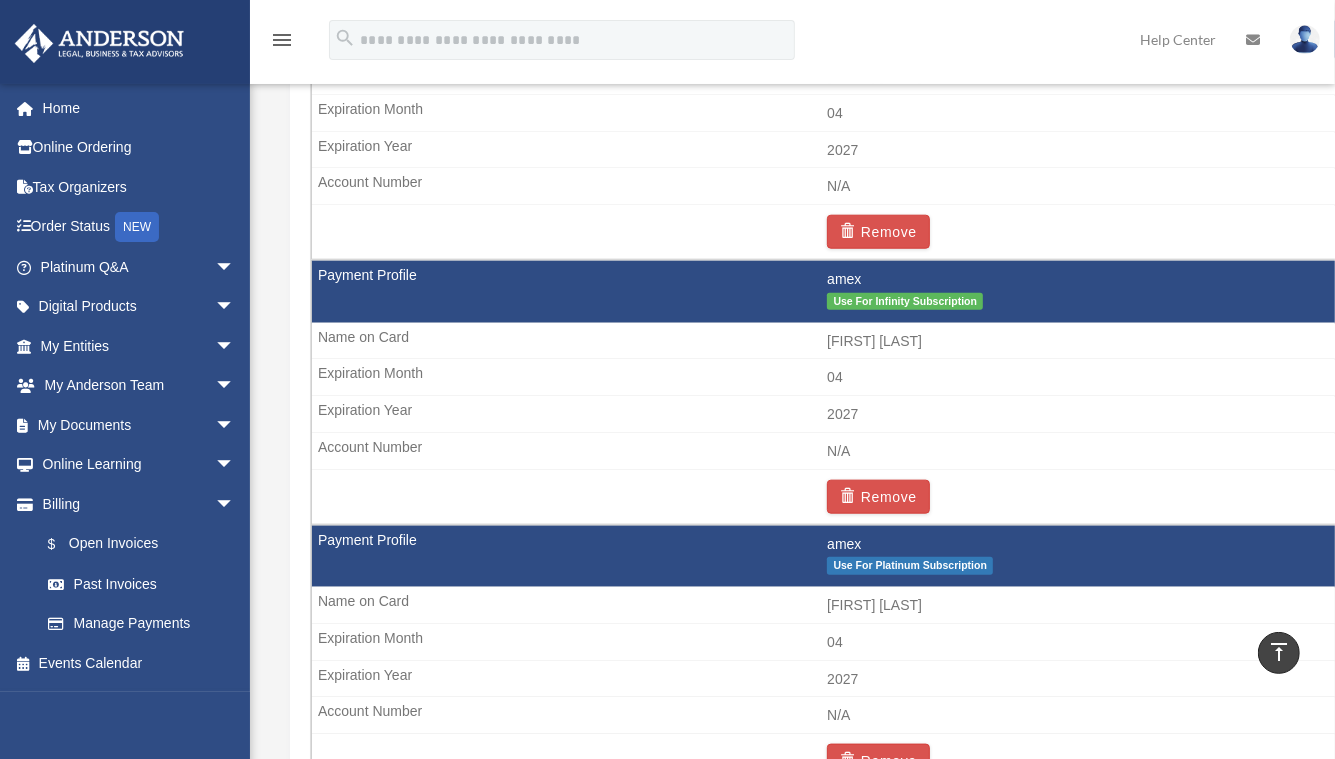 scroll, scrollTop: 1500, scrollLeft: 0, axis: vertical 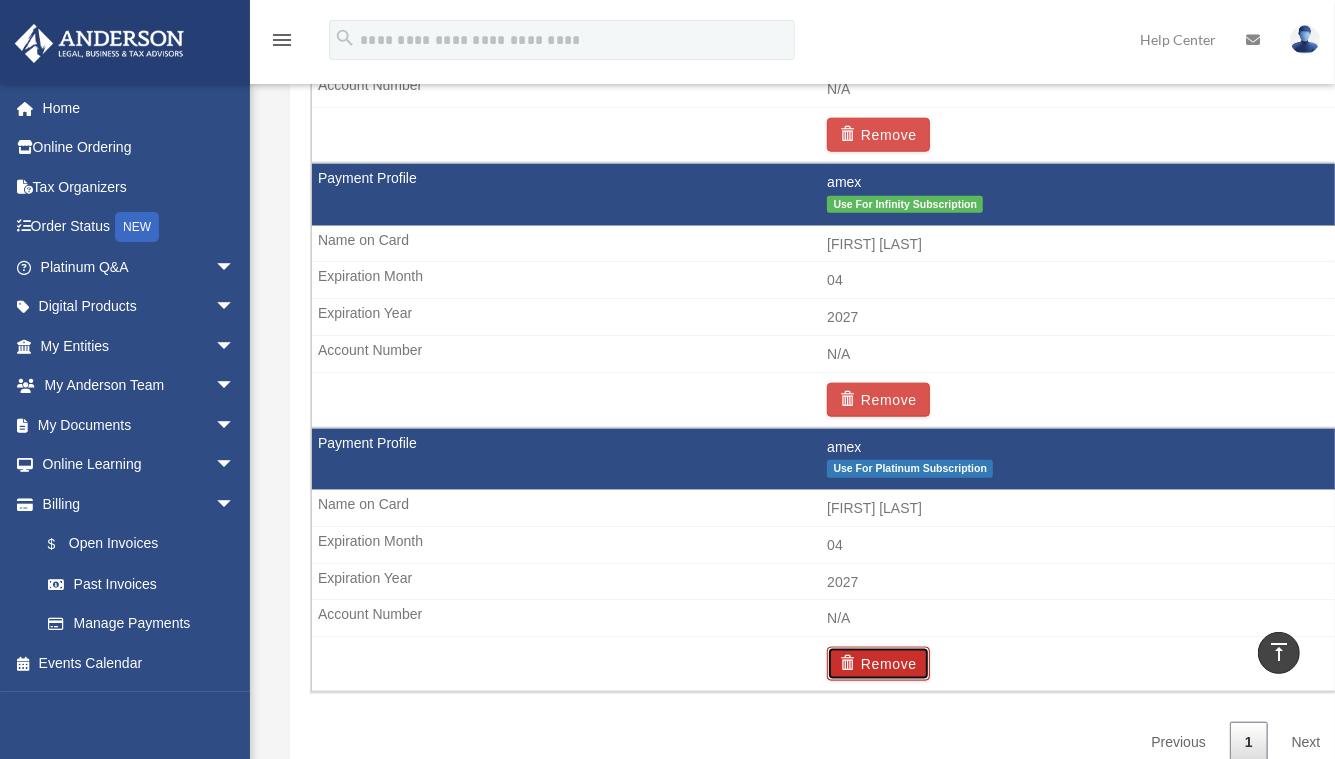 click on "Remove" at bounding box center [878, 664] 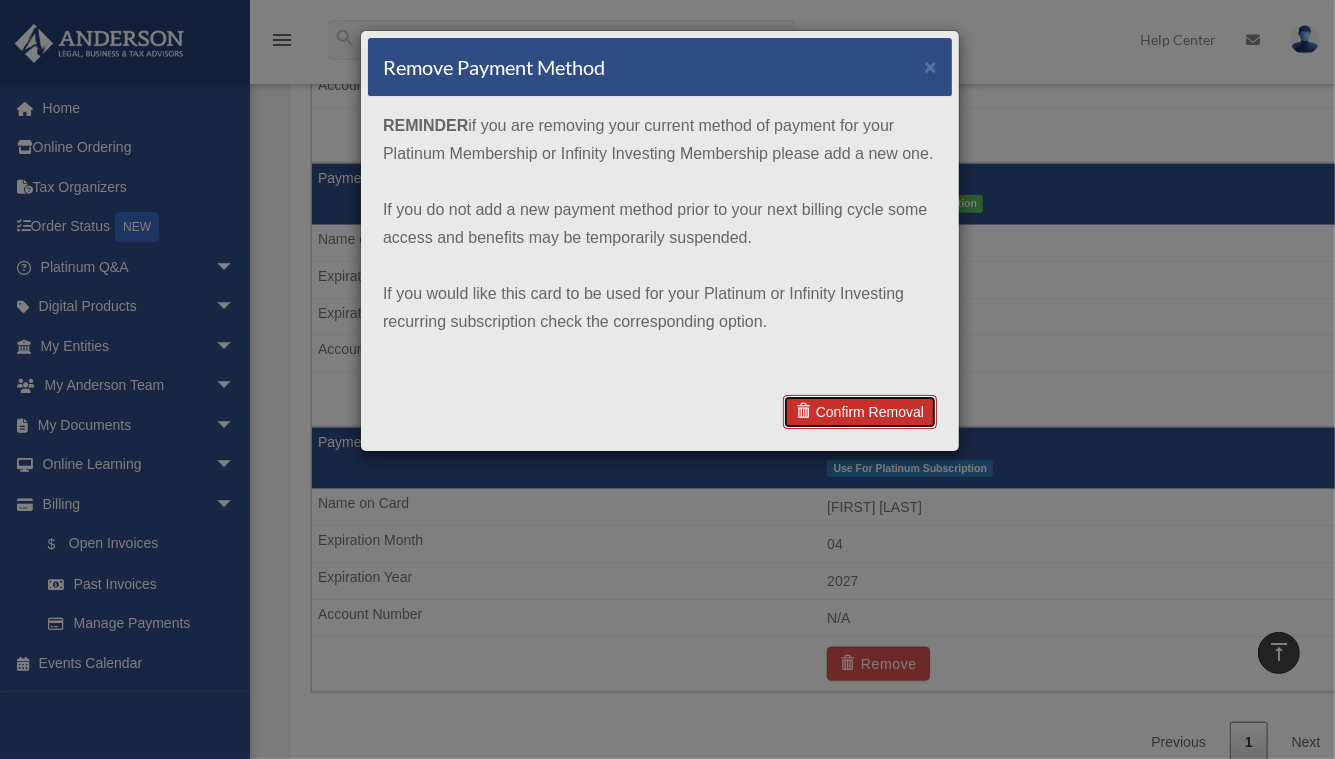 click on "Confirm Removal" at bounding box center (860, 412) 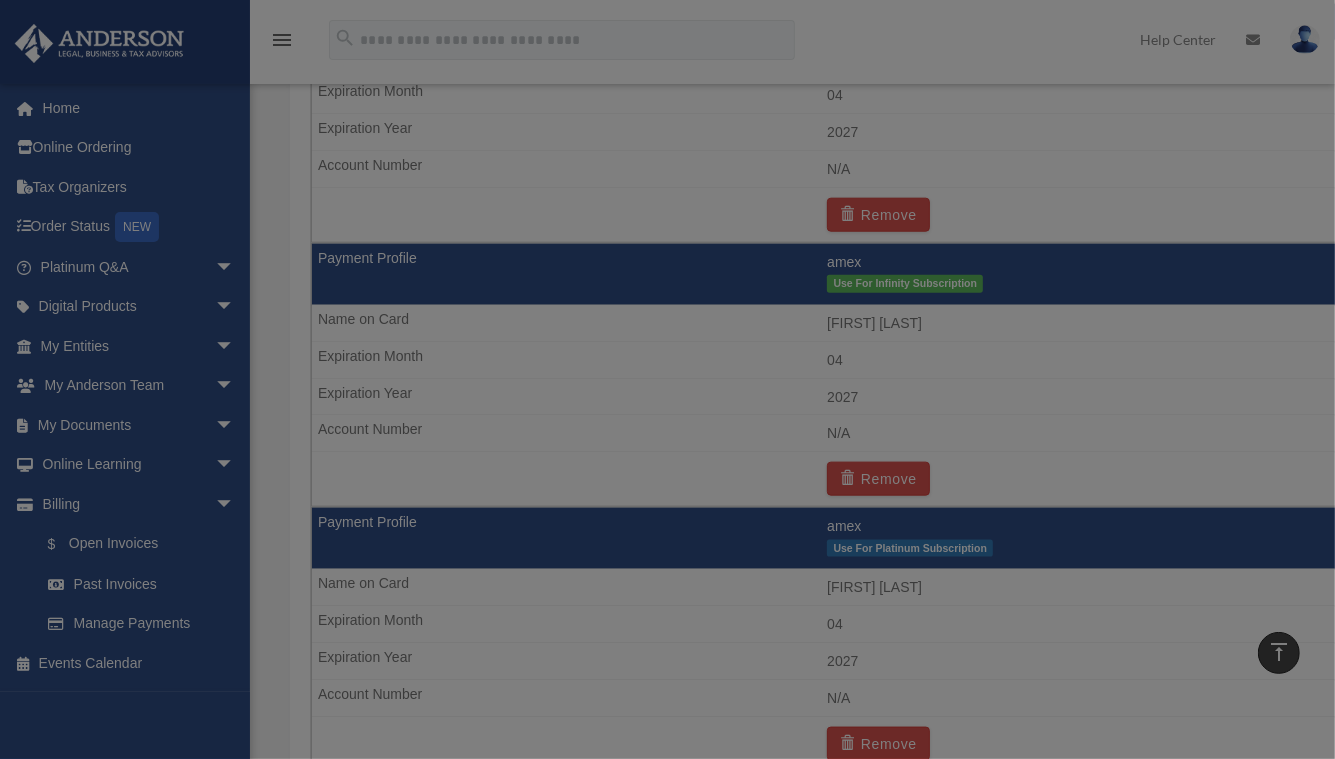 scroll, scrollTop: 1579, scrollLeft: 0, axis: vertical 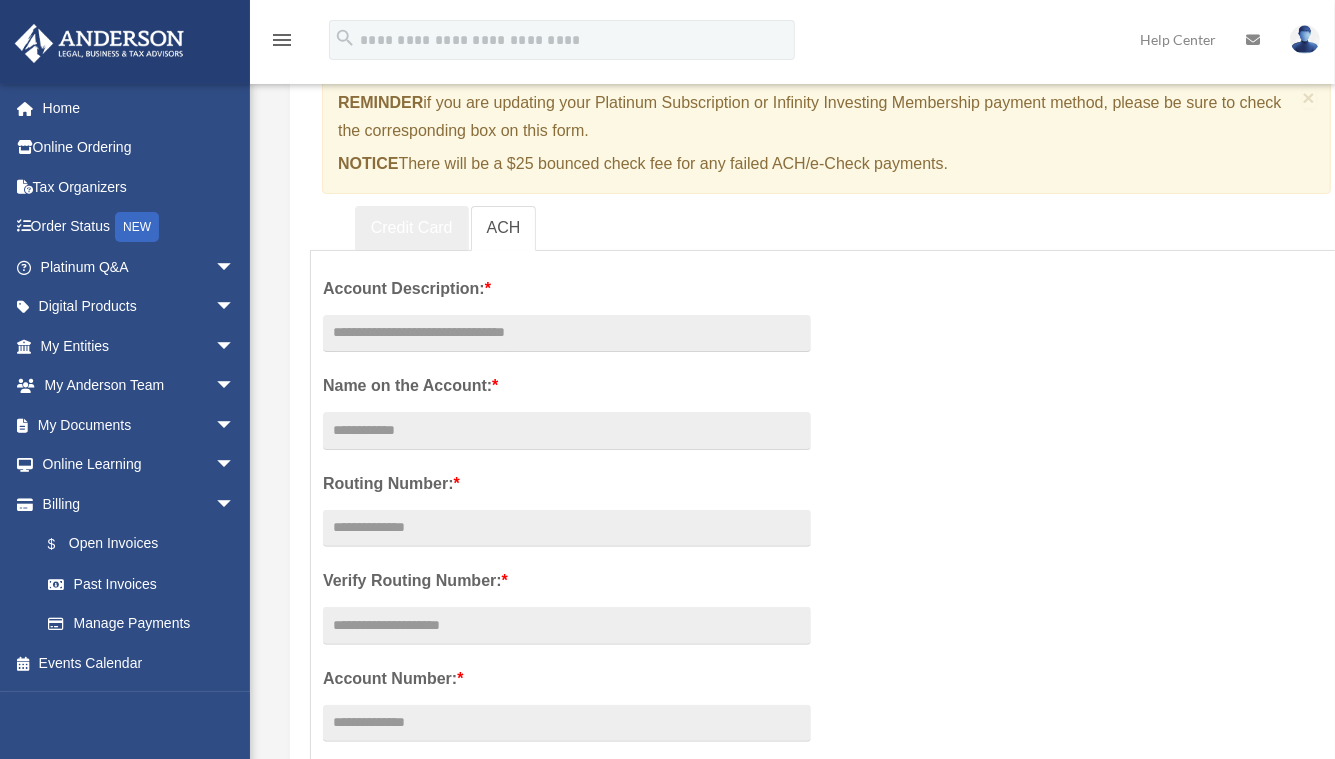 click on "Credit Card" at bounding box center [412, 228] 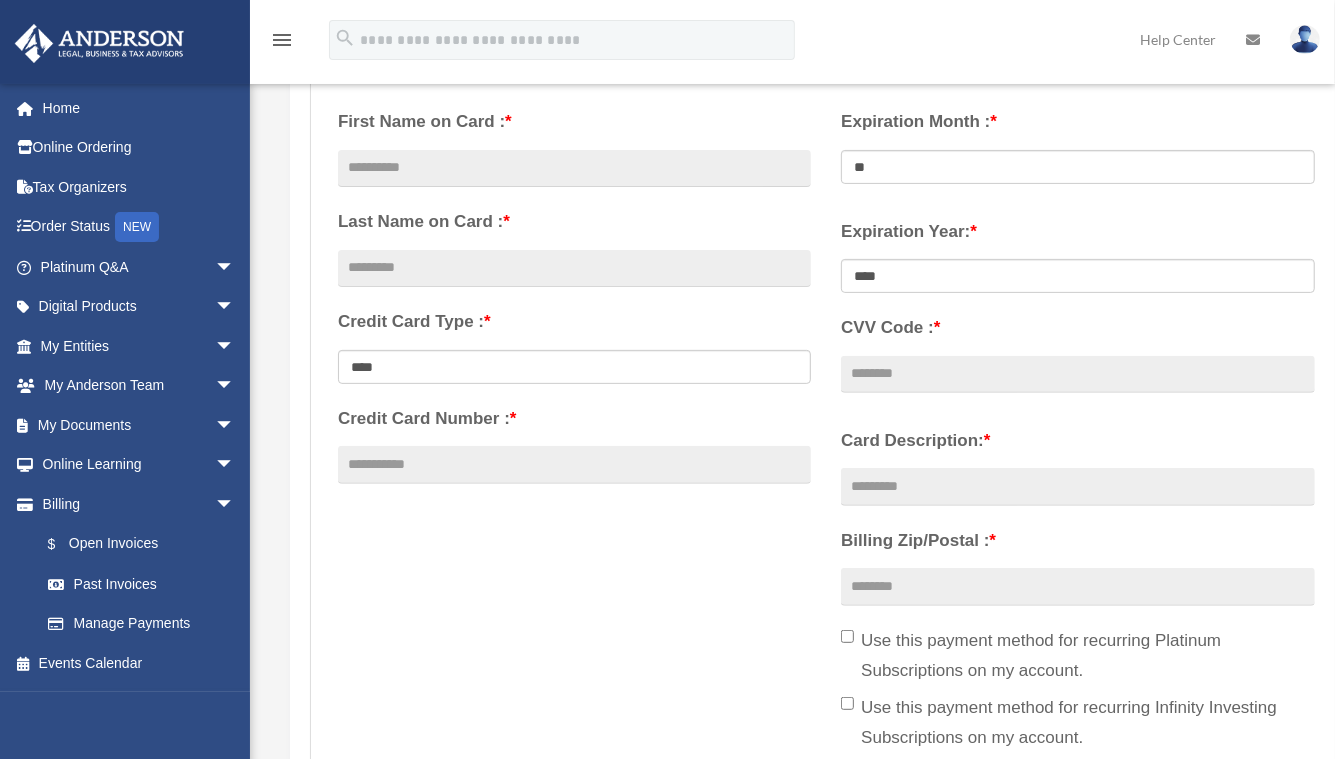scroll, scrollTop: 179, scrollLeft: 0, axis: vertical 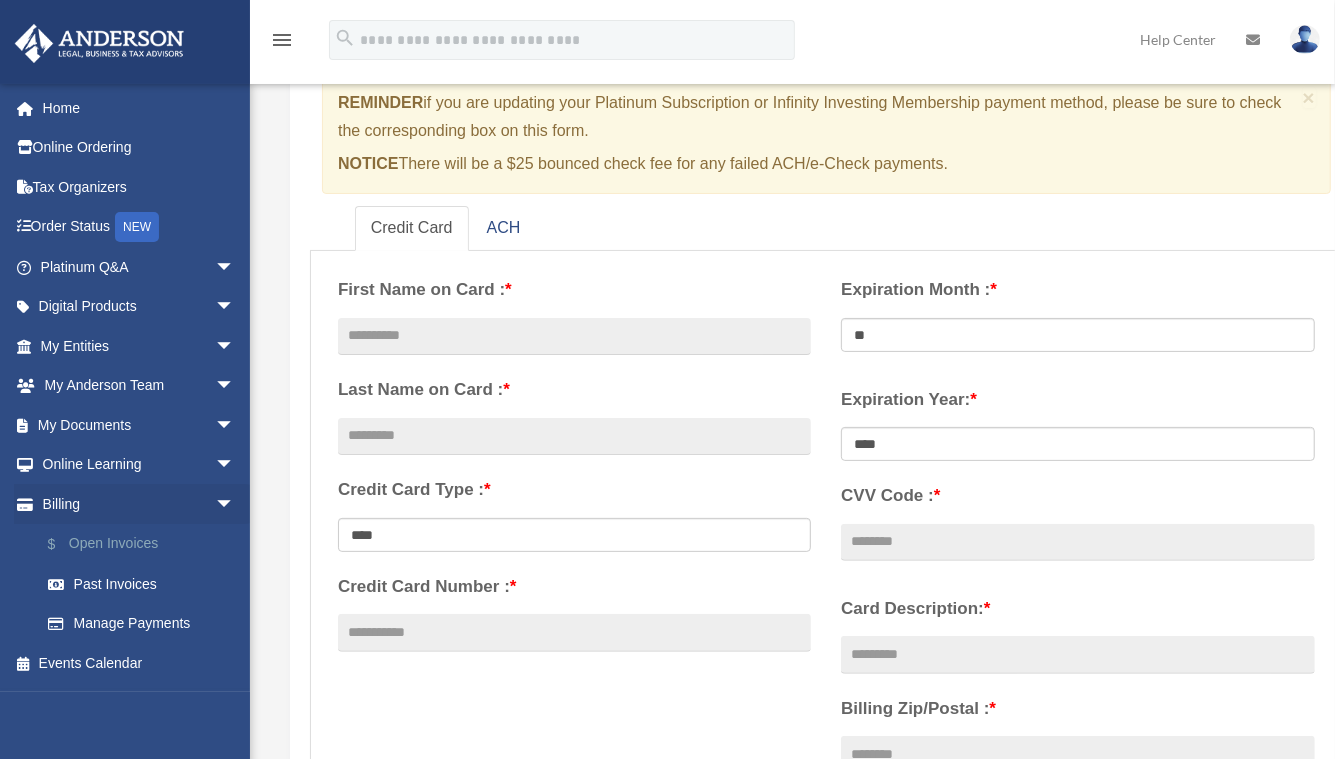 click on "$ Open Invoices" at bounding box center (146, 544) 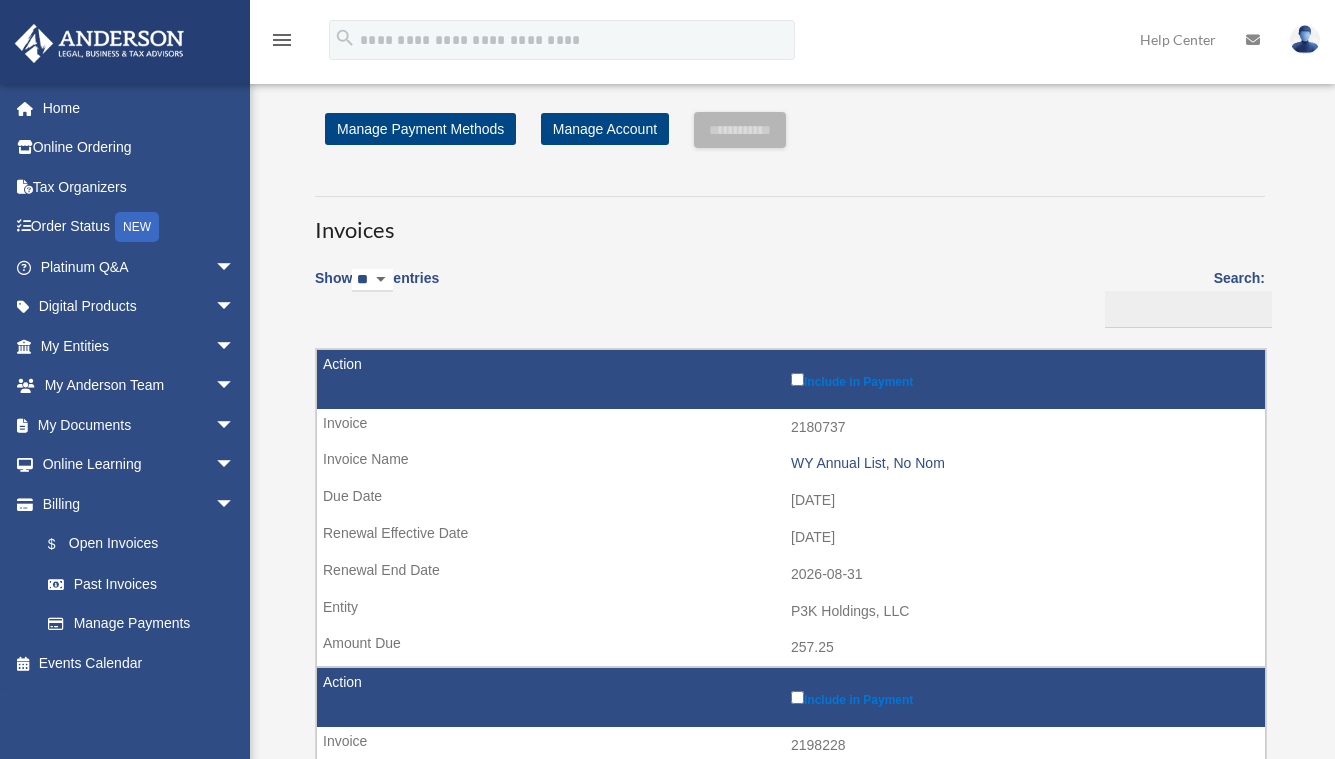 scroll, scrollTop: 0, scrollLeft: 0, axis: both 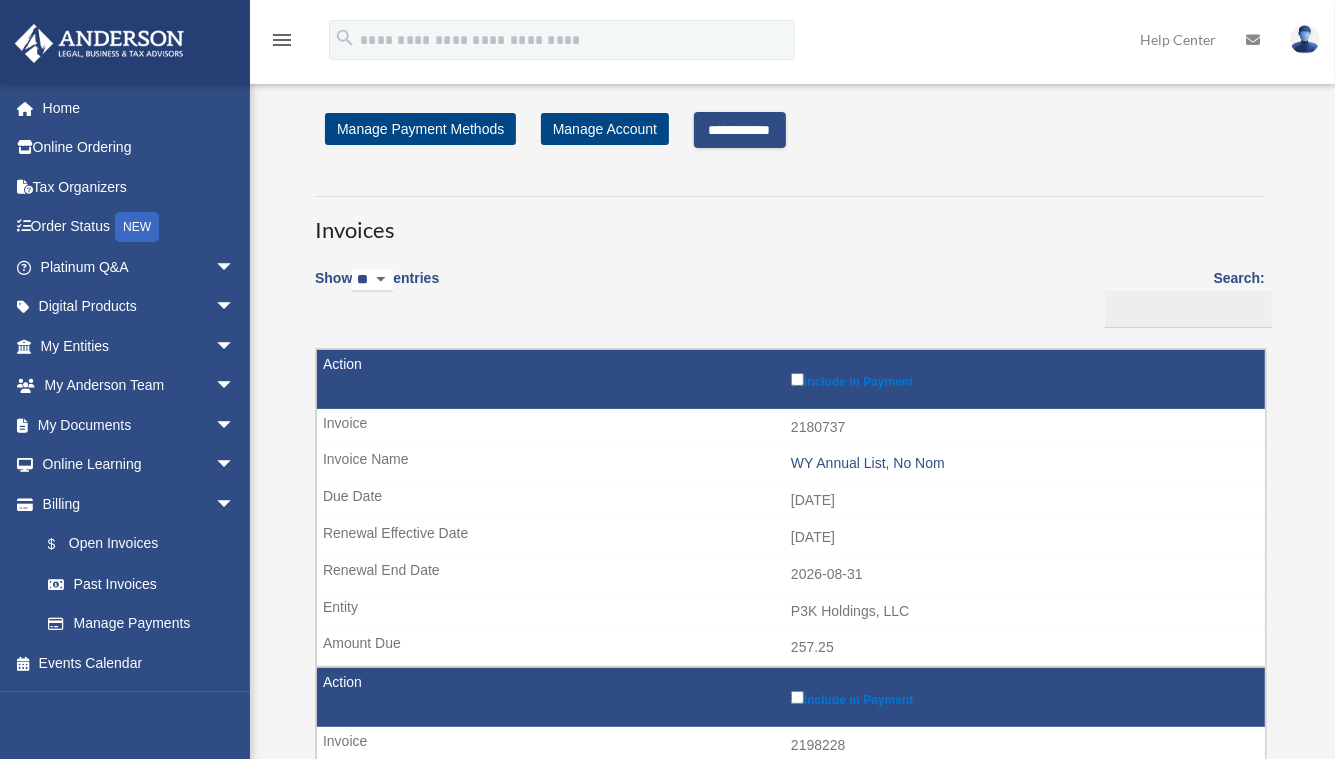 click on "**********" at bounding box center [740, 130] 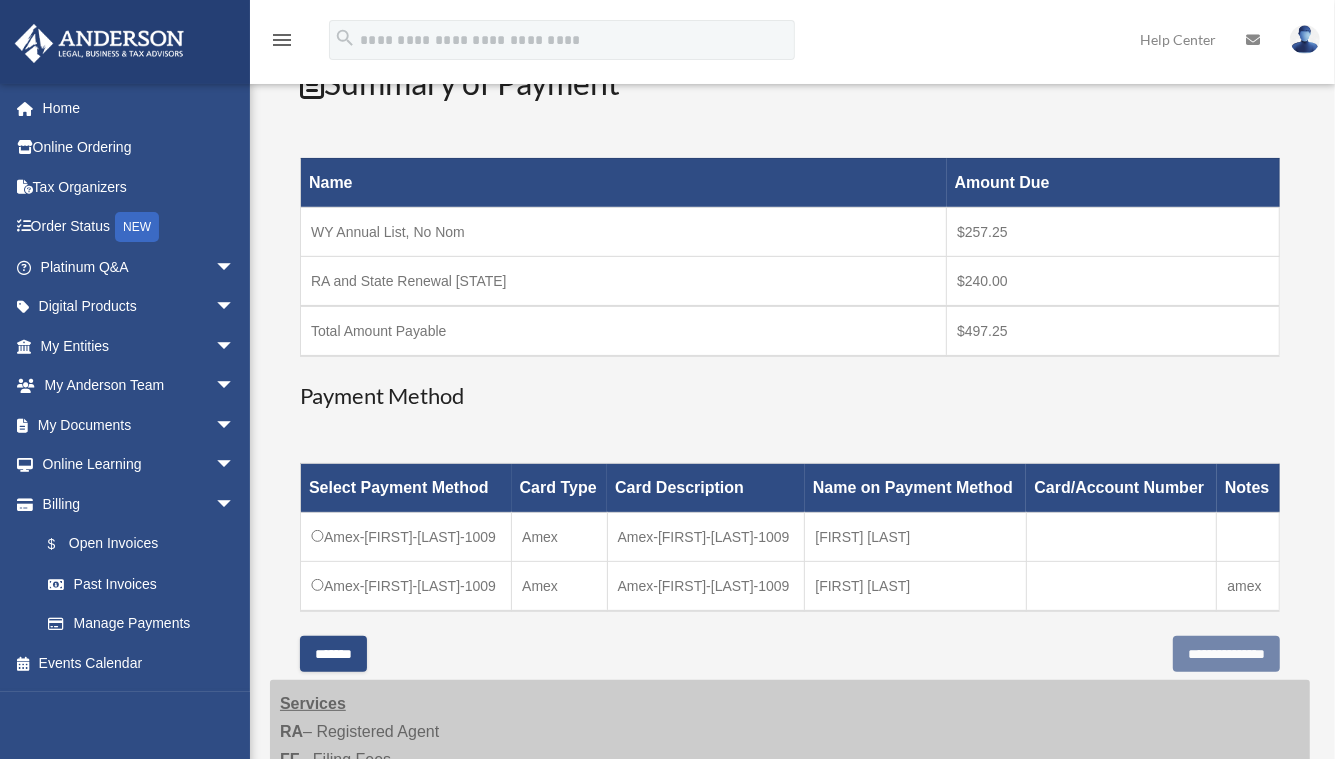 scroll, scrollTop: 400, scrollLeft: 0, axis: vertical 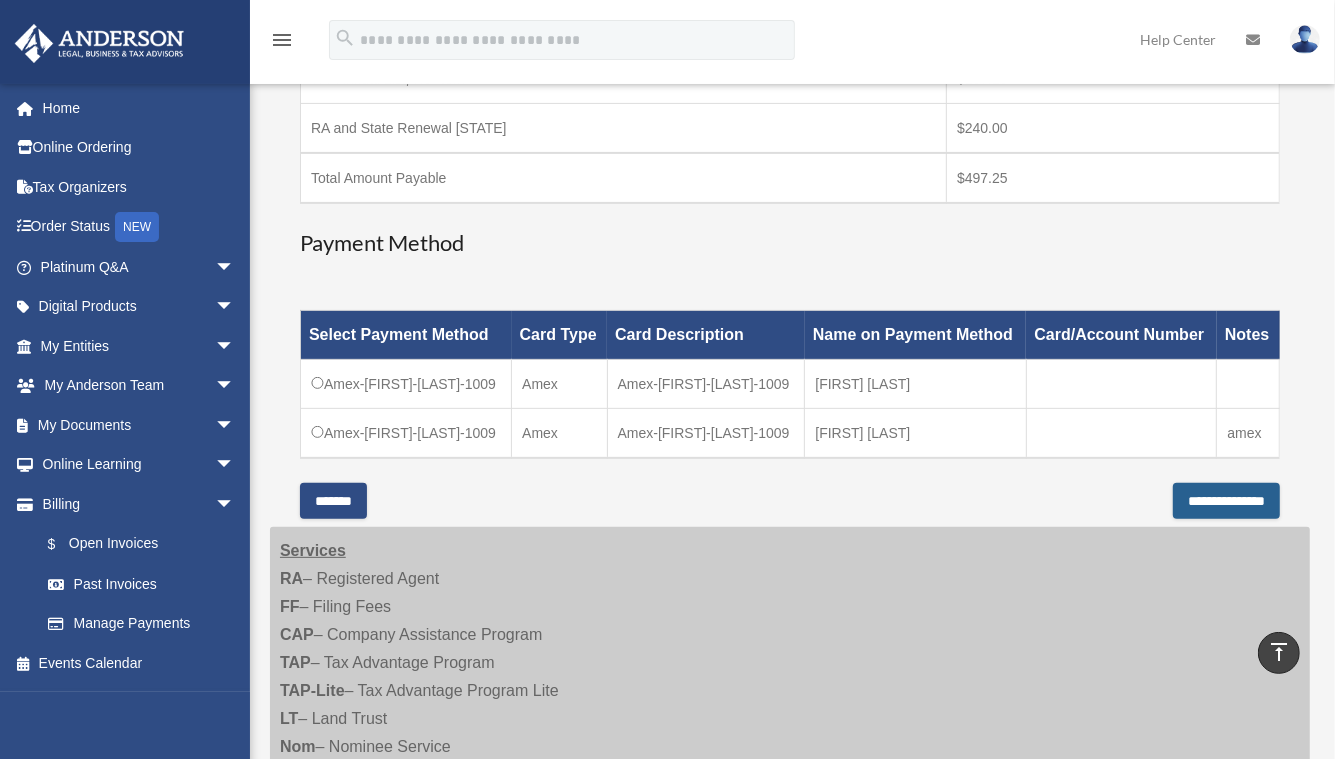 click on "**********" at bounding box center (1226, 501) 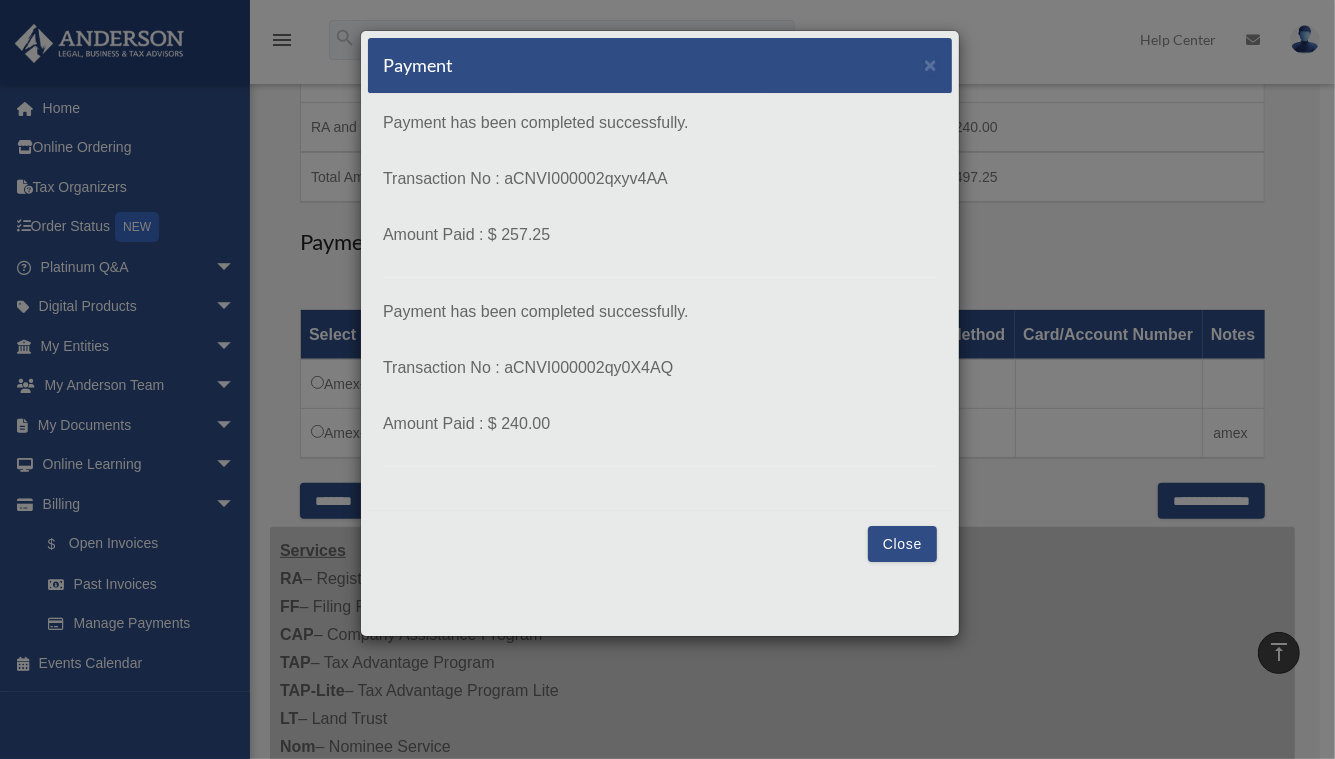 click on "Close" at bounding box center [902, 544] 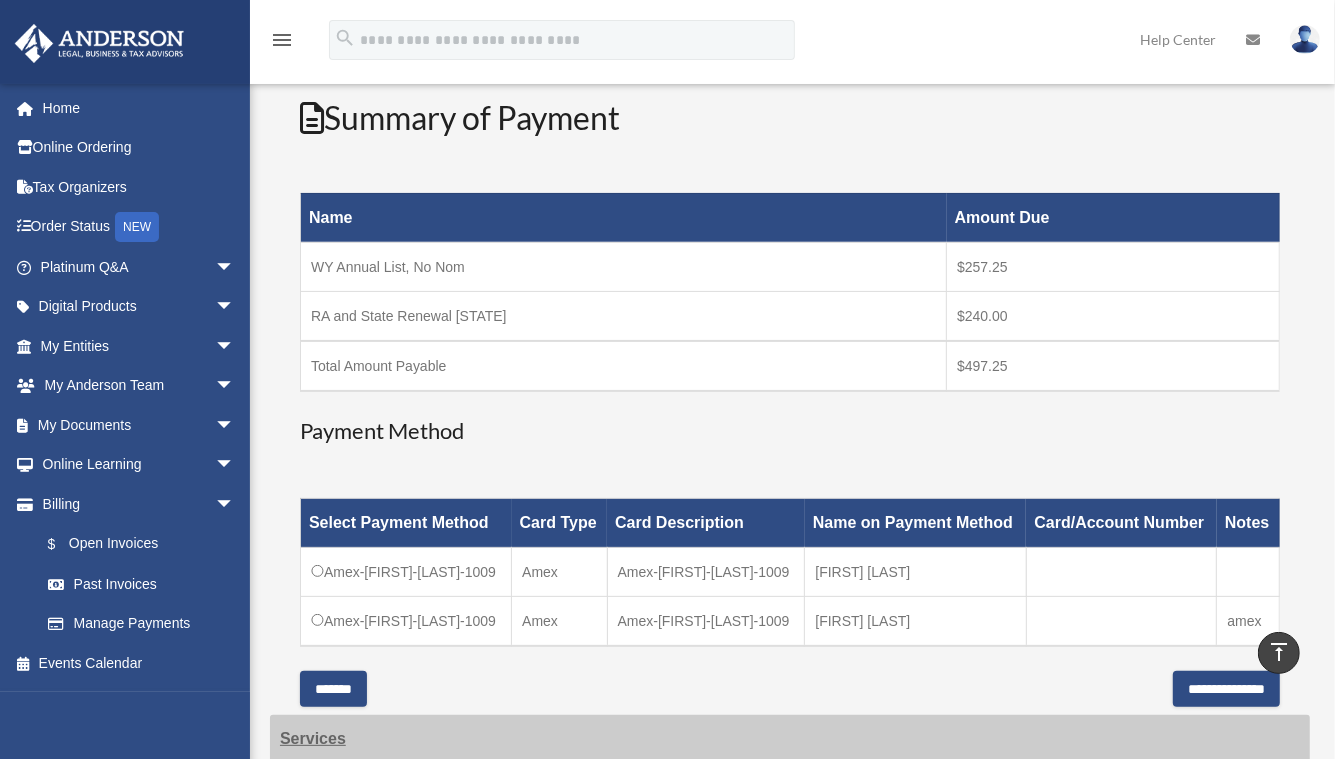 scroll, scrollTop: 200, scrollLeft: 0, axis: vertical 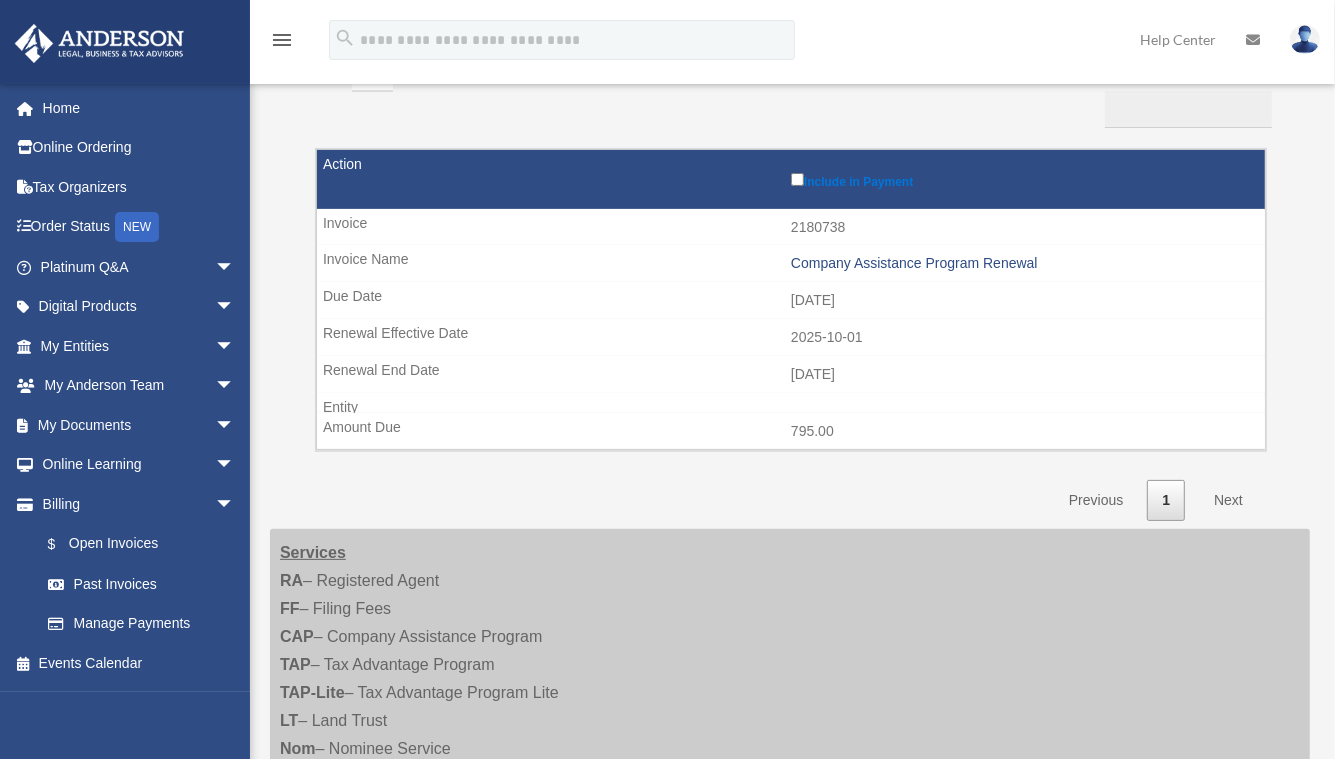 click on "Show  ** ** ** ***  entries Search:
Pay Invoice # Invoice Name Due Date Renewal Effective Date Renewal End Date Related Entity or Trust Amount Due
Include in Payment
[NUMBER]
Company Assistance Program Renewal
[DATE]
[DATE]
[DATE]
795.00
Showing 1 to 1 of 1 entries Previous 1 Next" at bounding box center (790, 288) 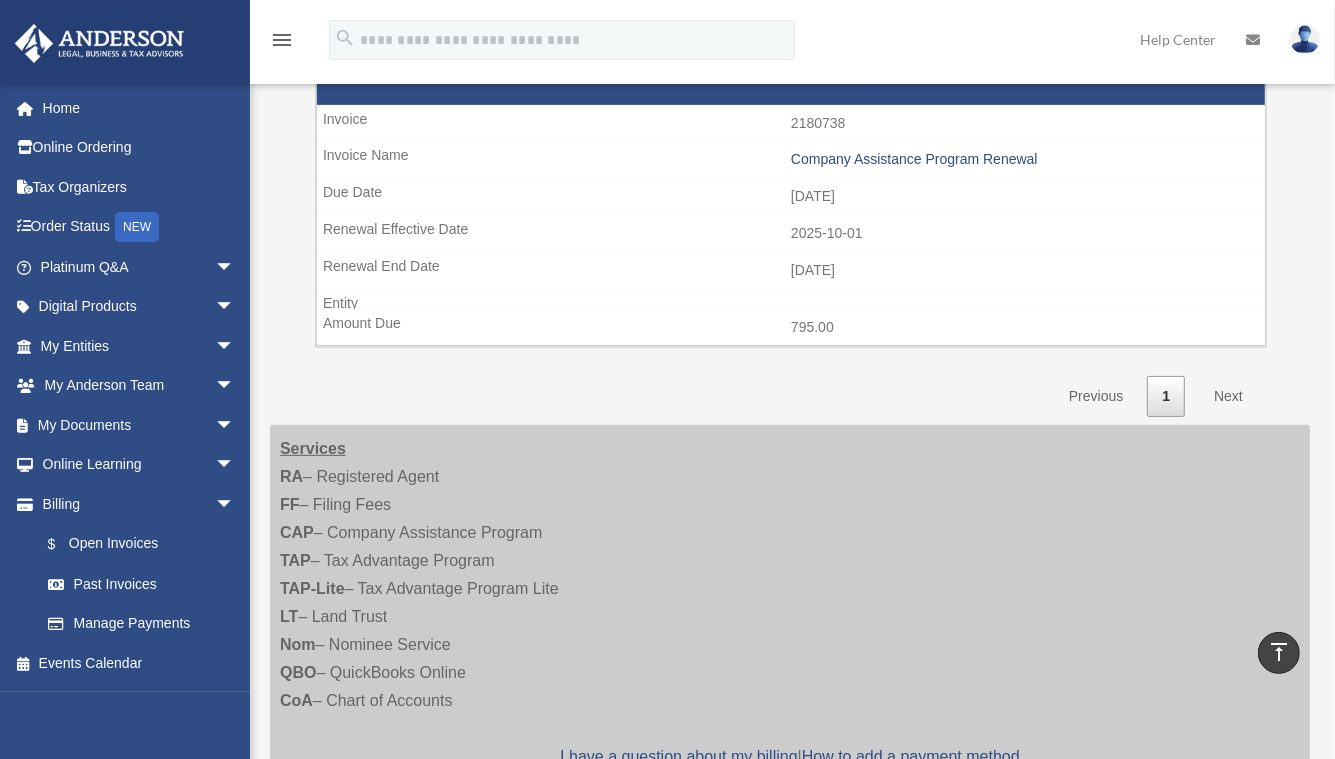scroll, scrollTop: 300, scrollLeft: 0, axis: vertical 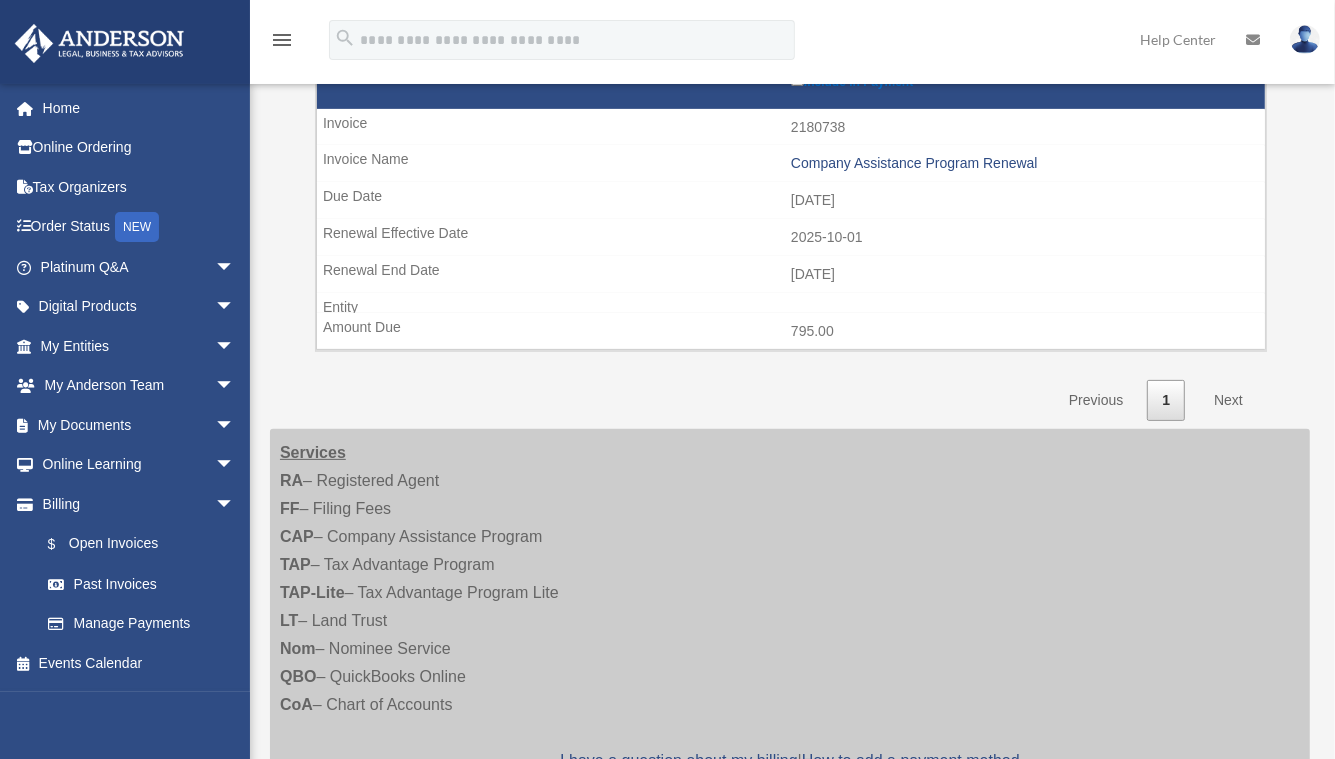 click on "Show  ** ** ** ***  entries Search:
Pay Invoice # Invoice Name Due Date Renewal Effective Date Renewal End Date Related Entity or Trust Amount Due
Include in Payment
[NUMBER]
Company Assistance Program Renewal
[DATE]
[DATE]
[DATE]
795.00
Showing 1 to 1 of 1 entries Previous 1 Next" at bounding box center [790, 188] 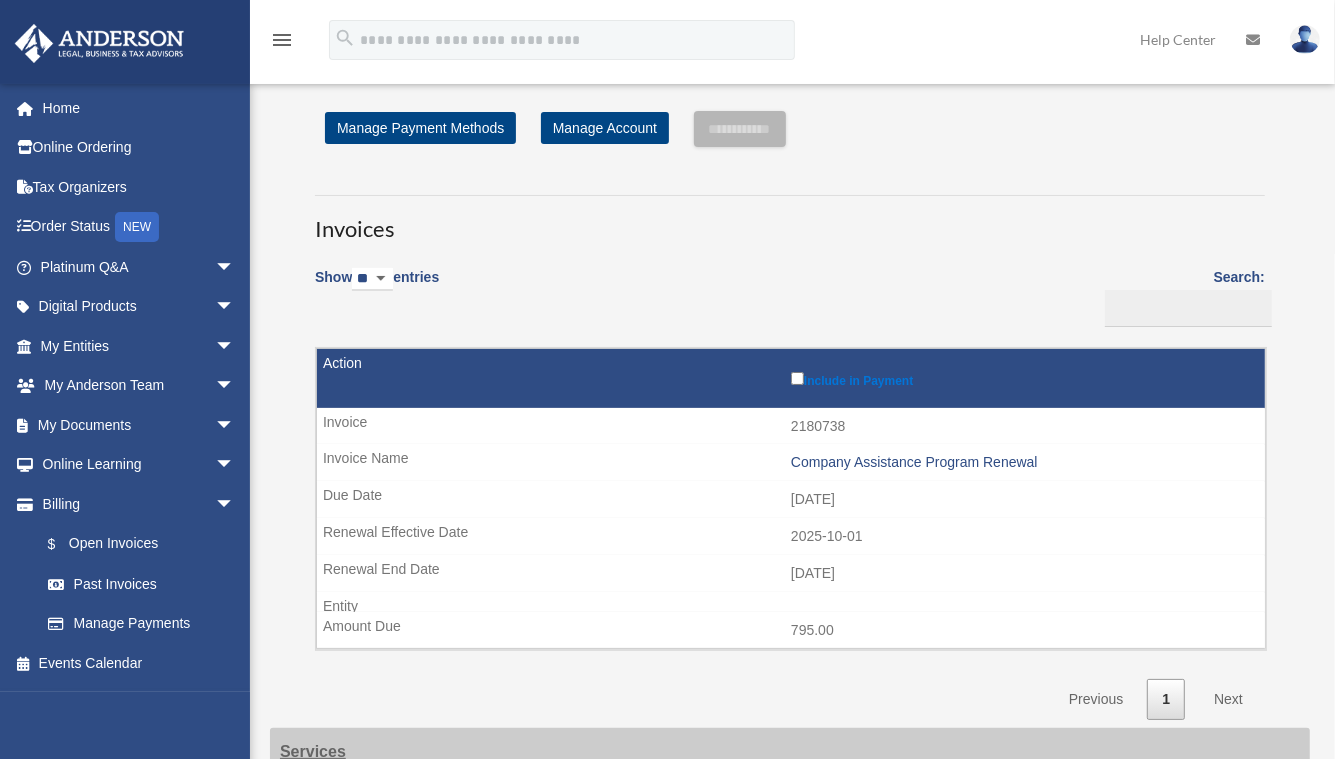 scroll, scrollTop: 0, scrollLeft: 0, axis: both 